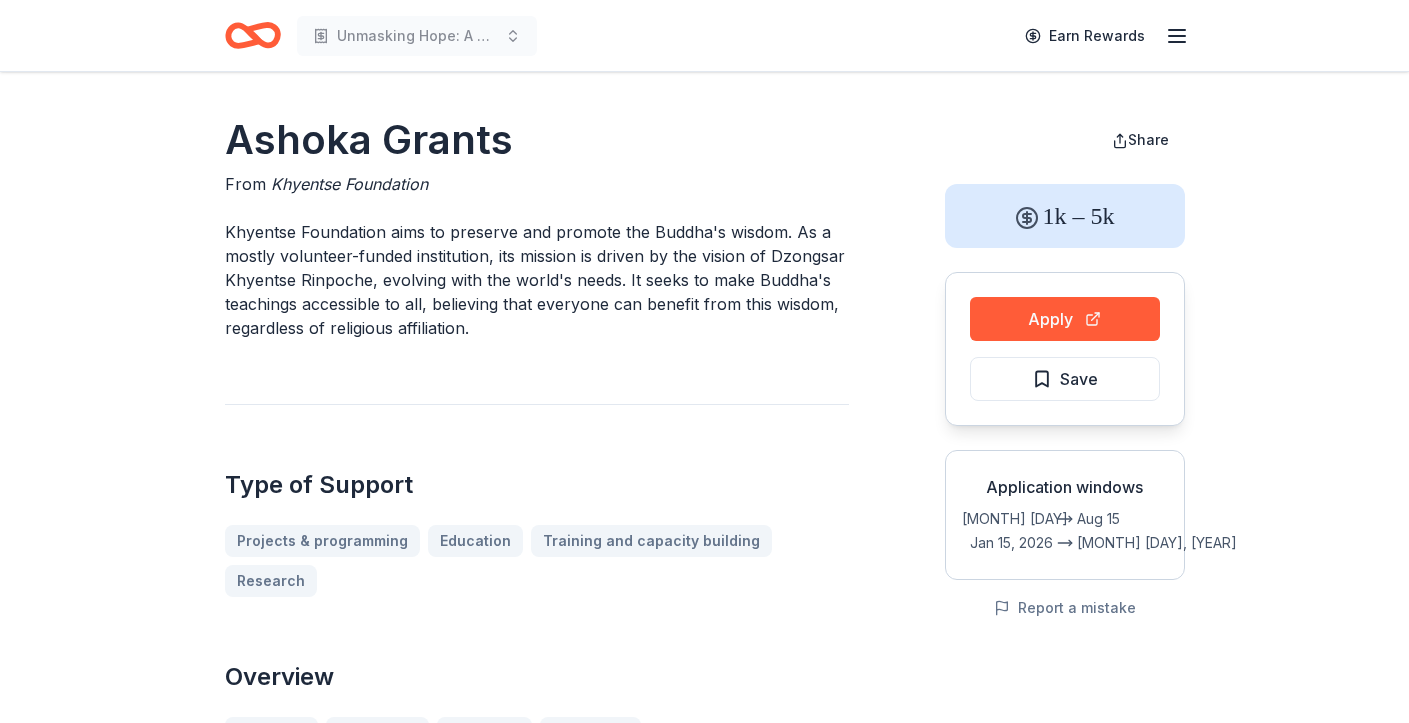 scroll, scrollTop: 0, scrollLeft: 0, axis: both 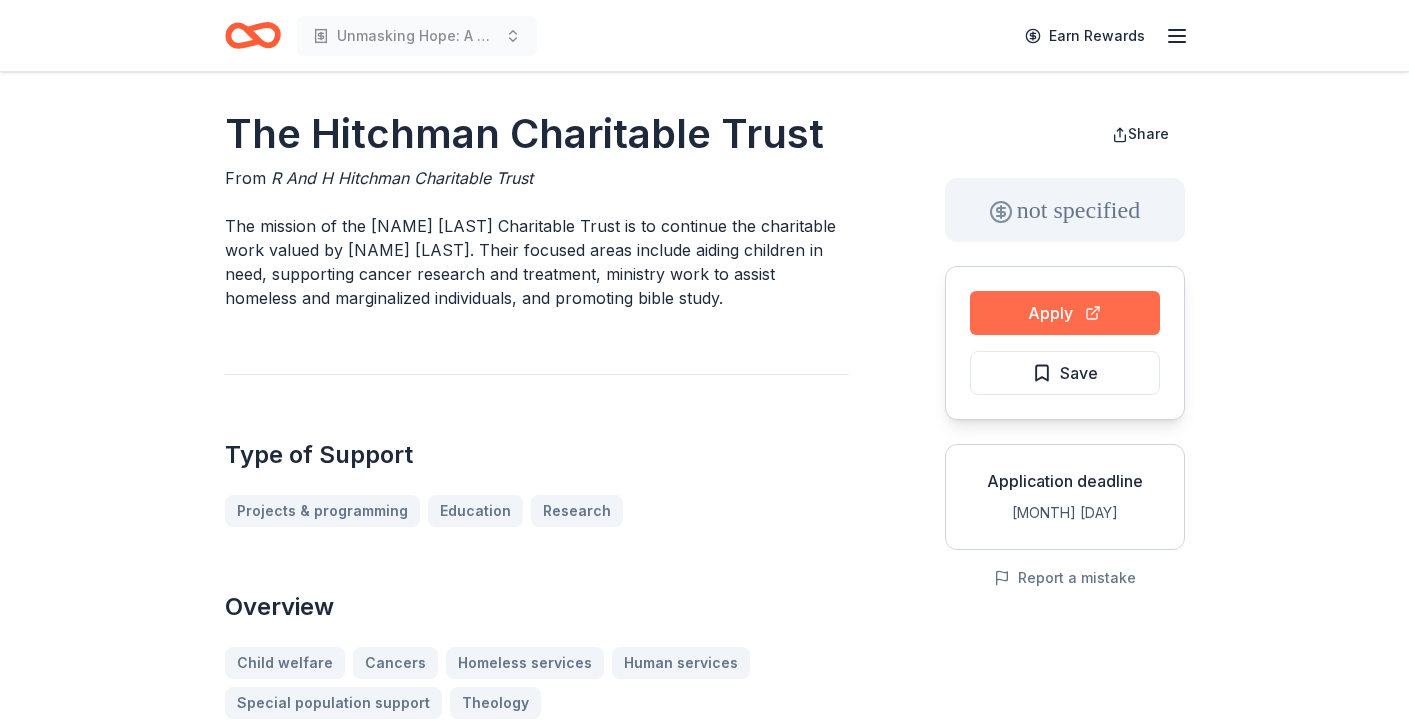 click on "Apply" at bounding box center (1065, 313) 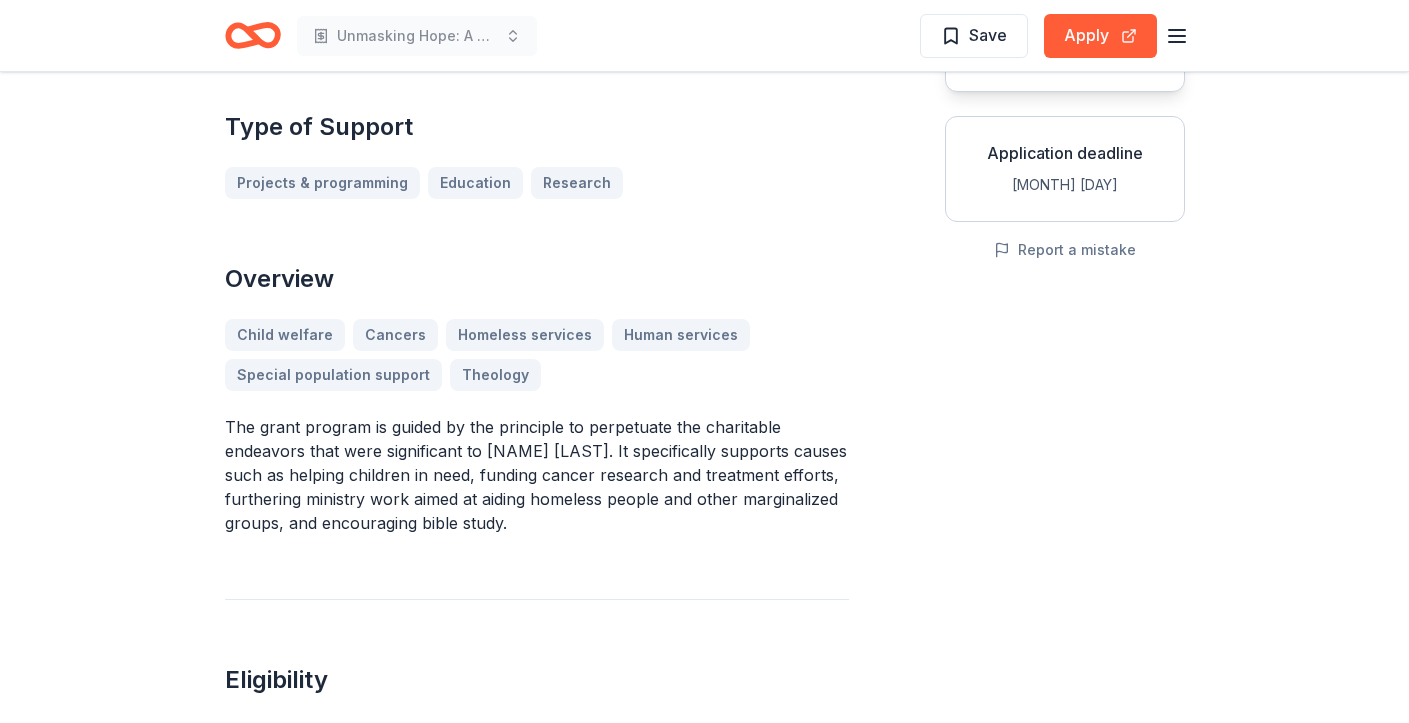 scroll, scrollTop: 344, scrollLeft: 0, axis: vertical 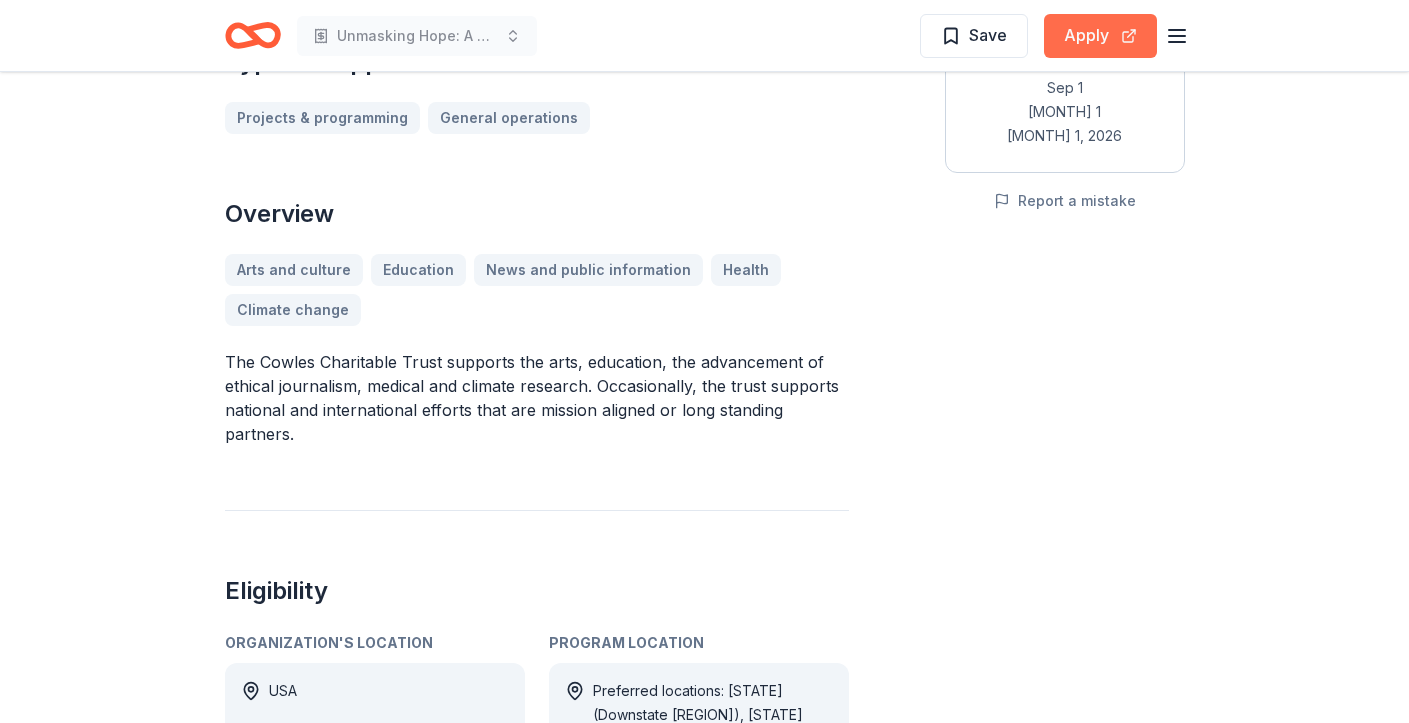 click on "Apply" at bounding box center [1100, 36] 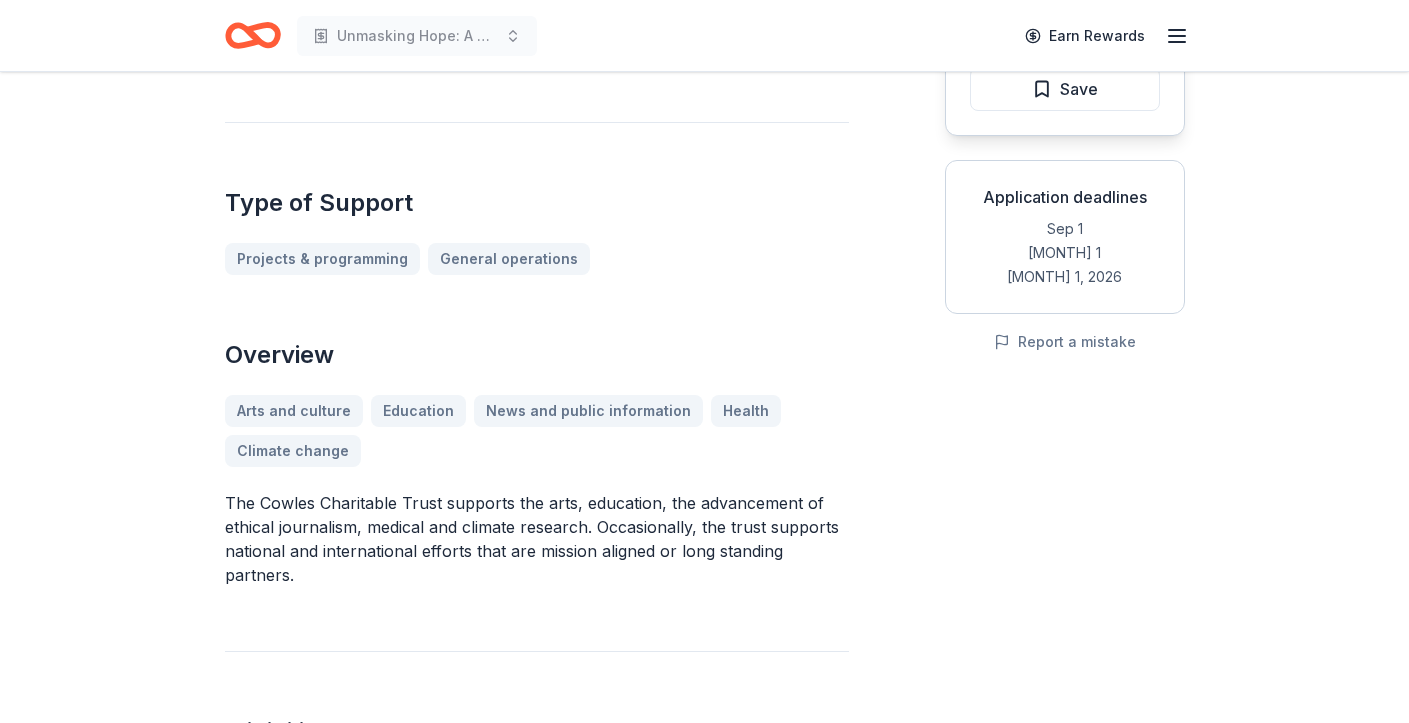 scroll, scrollTop: 291, scrollLeft: 0, axis: vertical 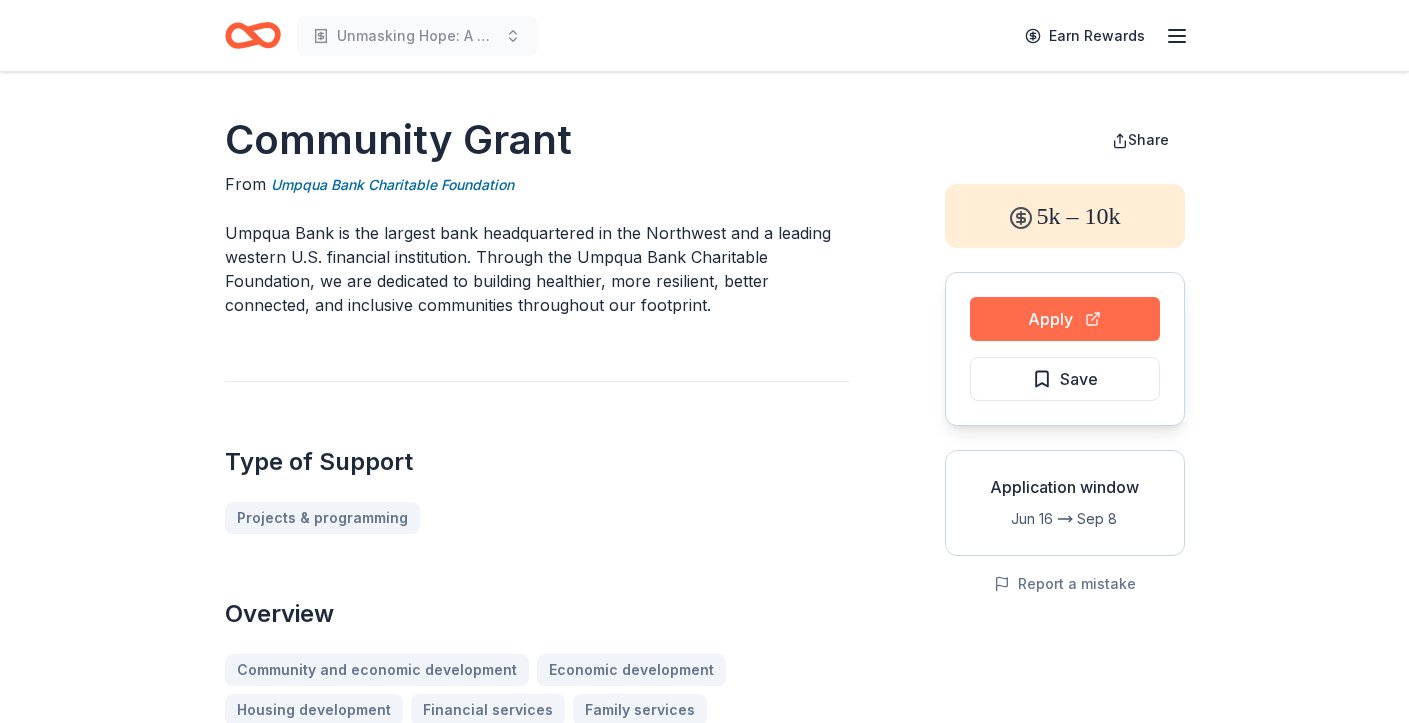 click on "Apply" at bounding box center [1065, 319] 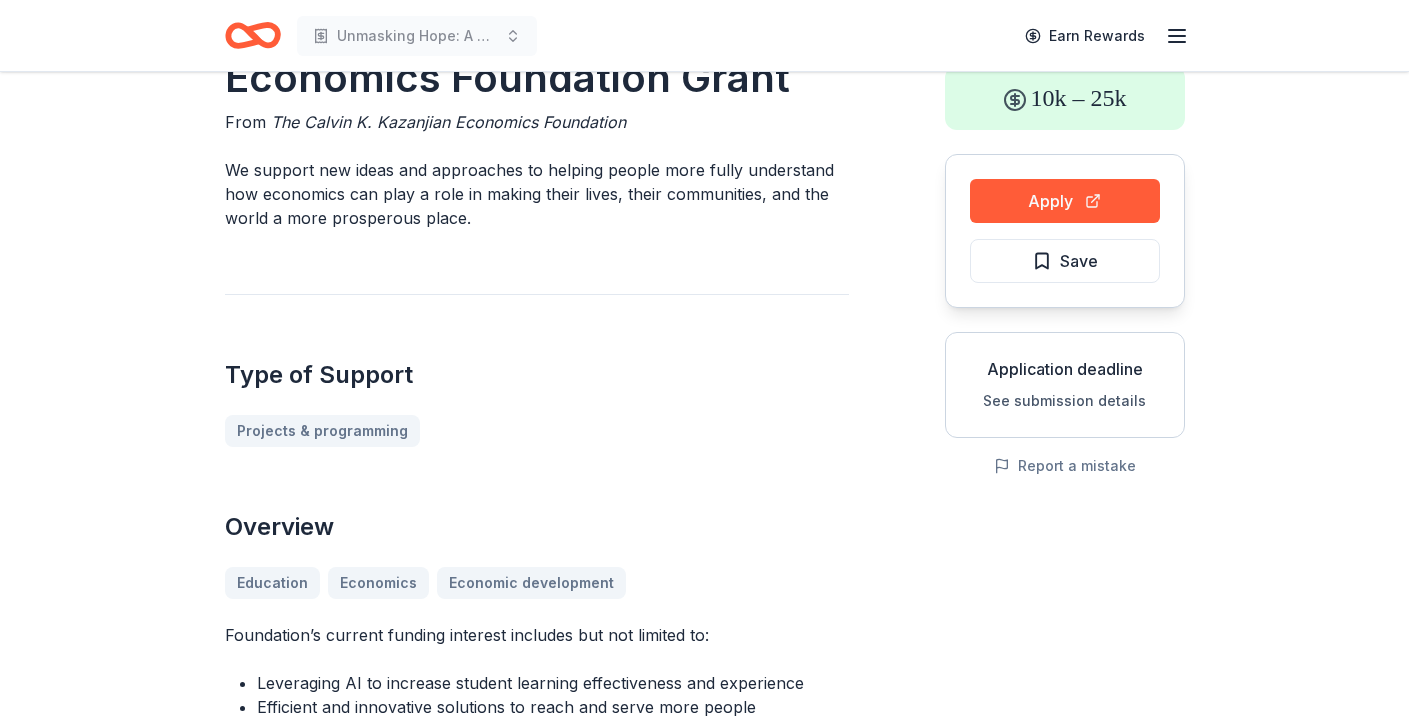 scroll, scrollTop: 58, scrollLeft: 0, axis: vertical 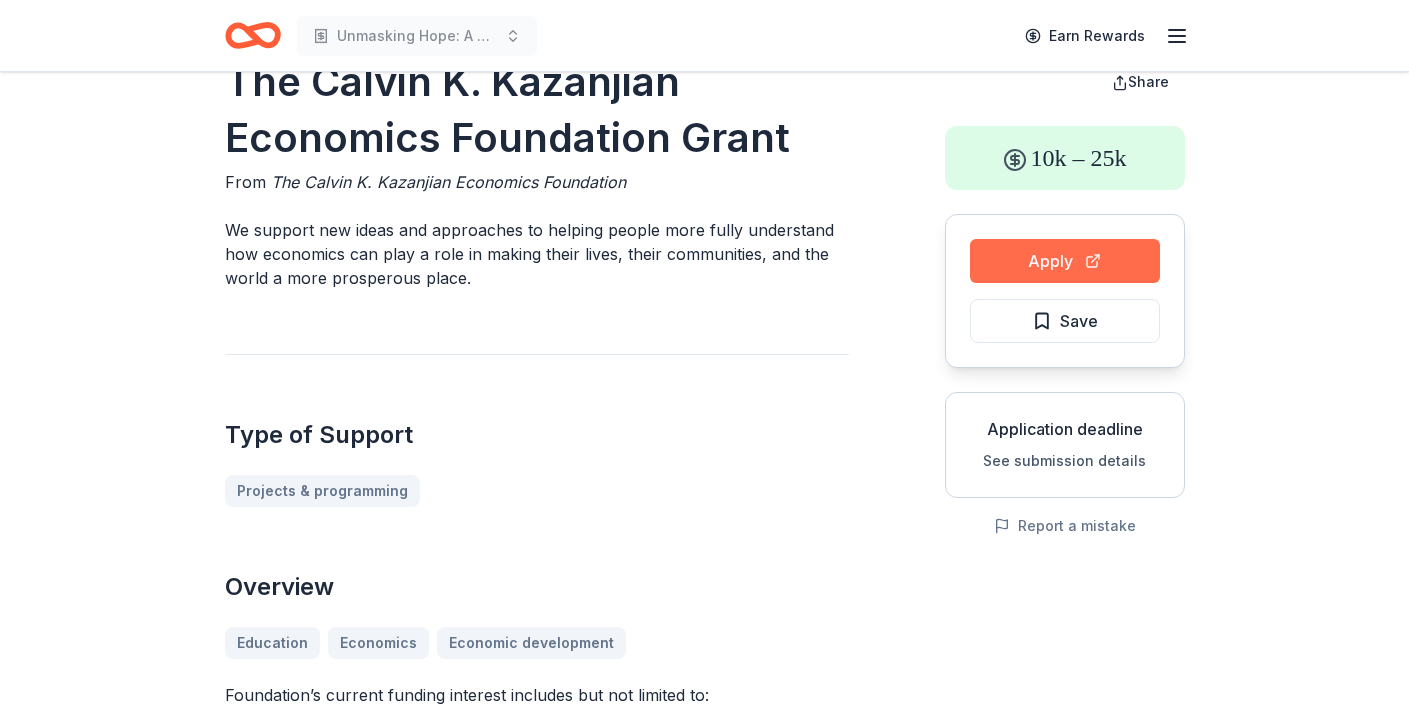 click on "Apply" at bounding box center [1065, 261] 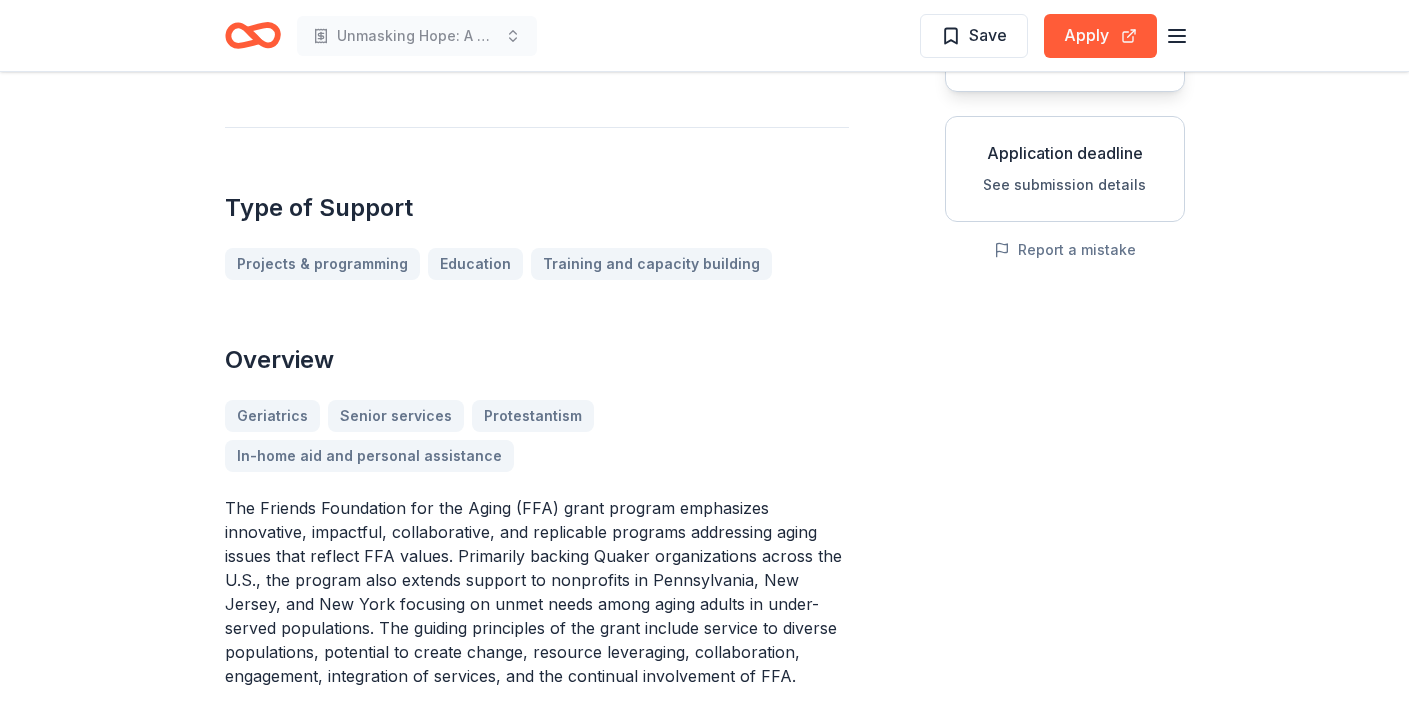 scroll, scrollTop: 344, scrollLeft: 0, axis: vertical 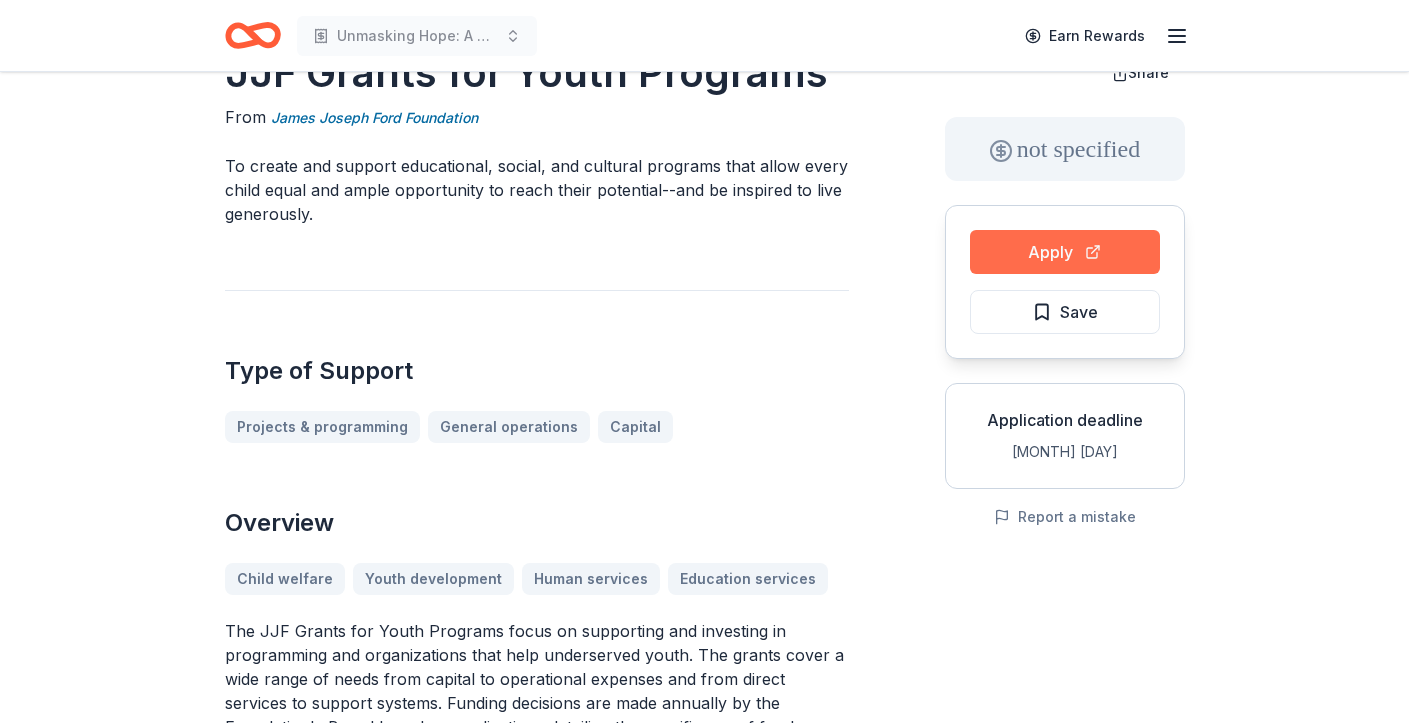 click on "Apply" at bounding box center (1065, 252) 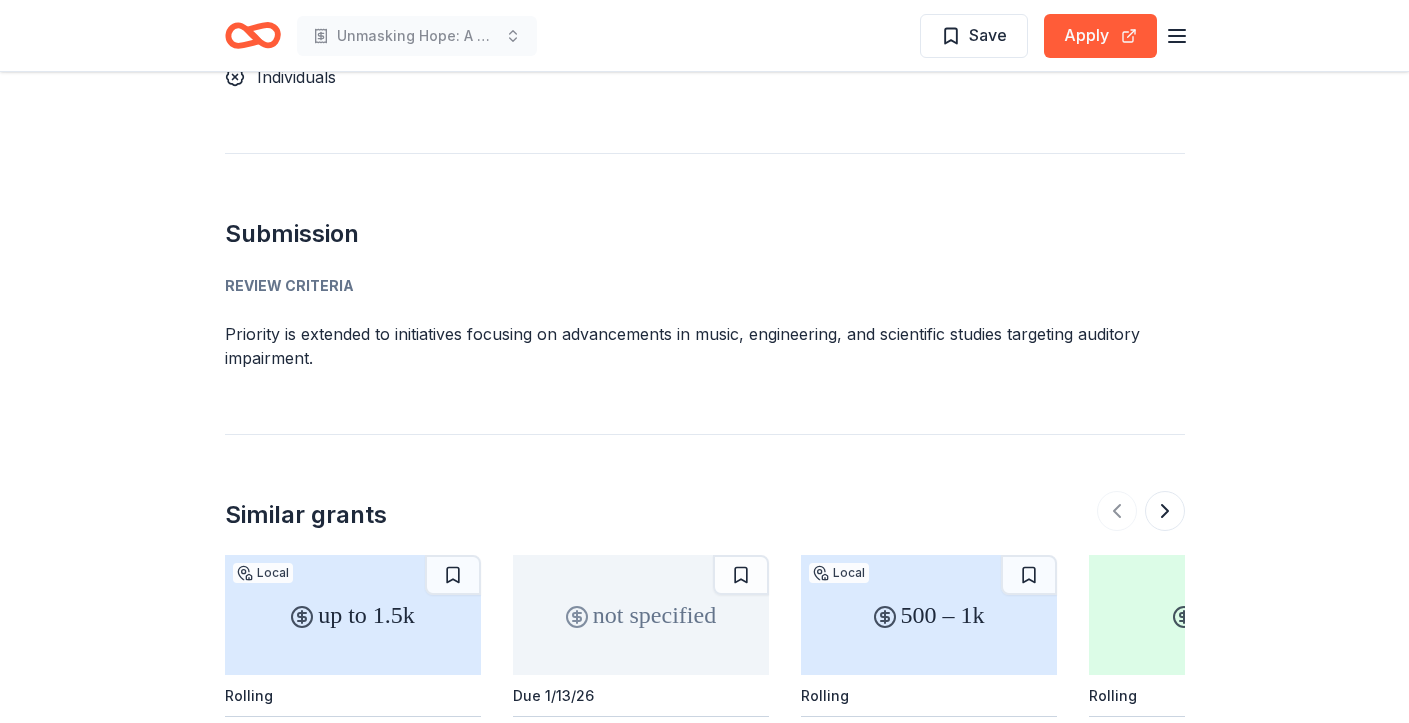 scroll, scrollTop: 1796, scrollLeft: 0, axis: vertical 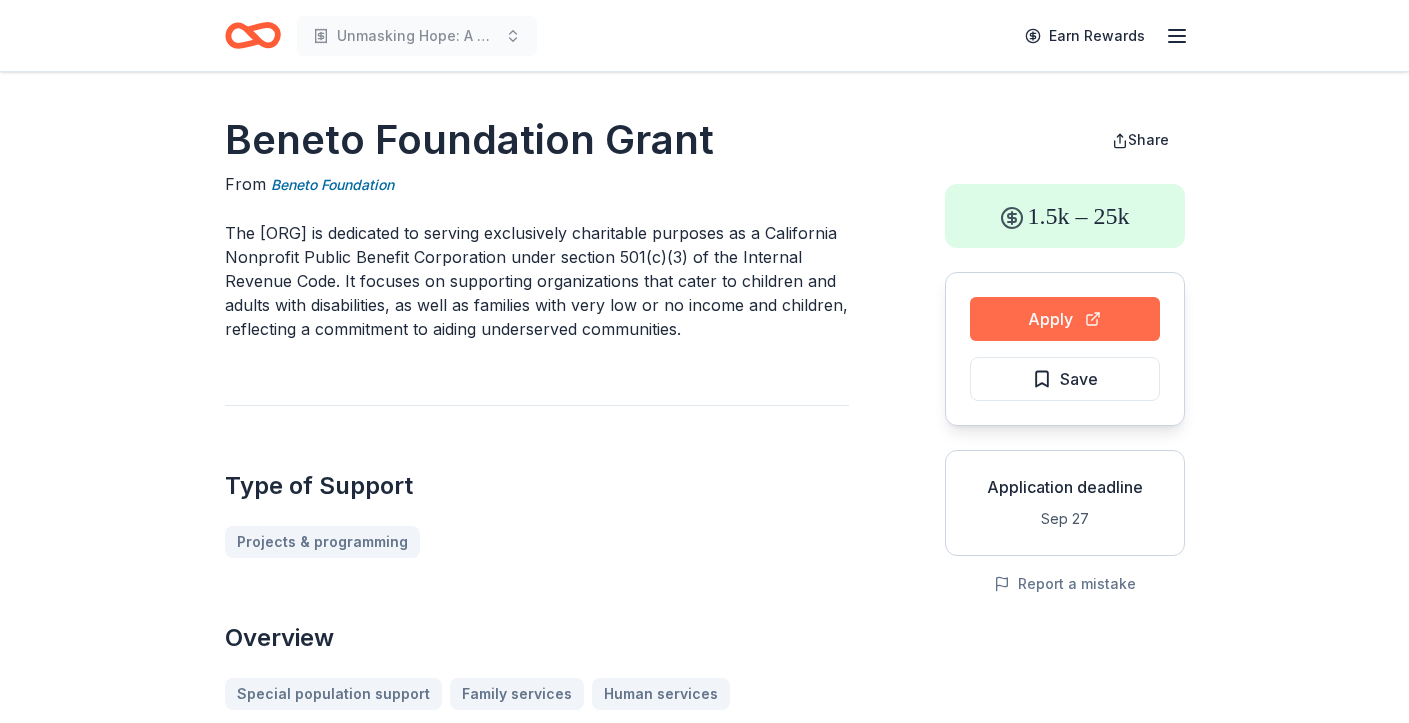 click on "Apply" at bounding box center (1065, 319) 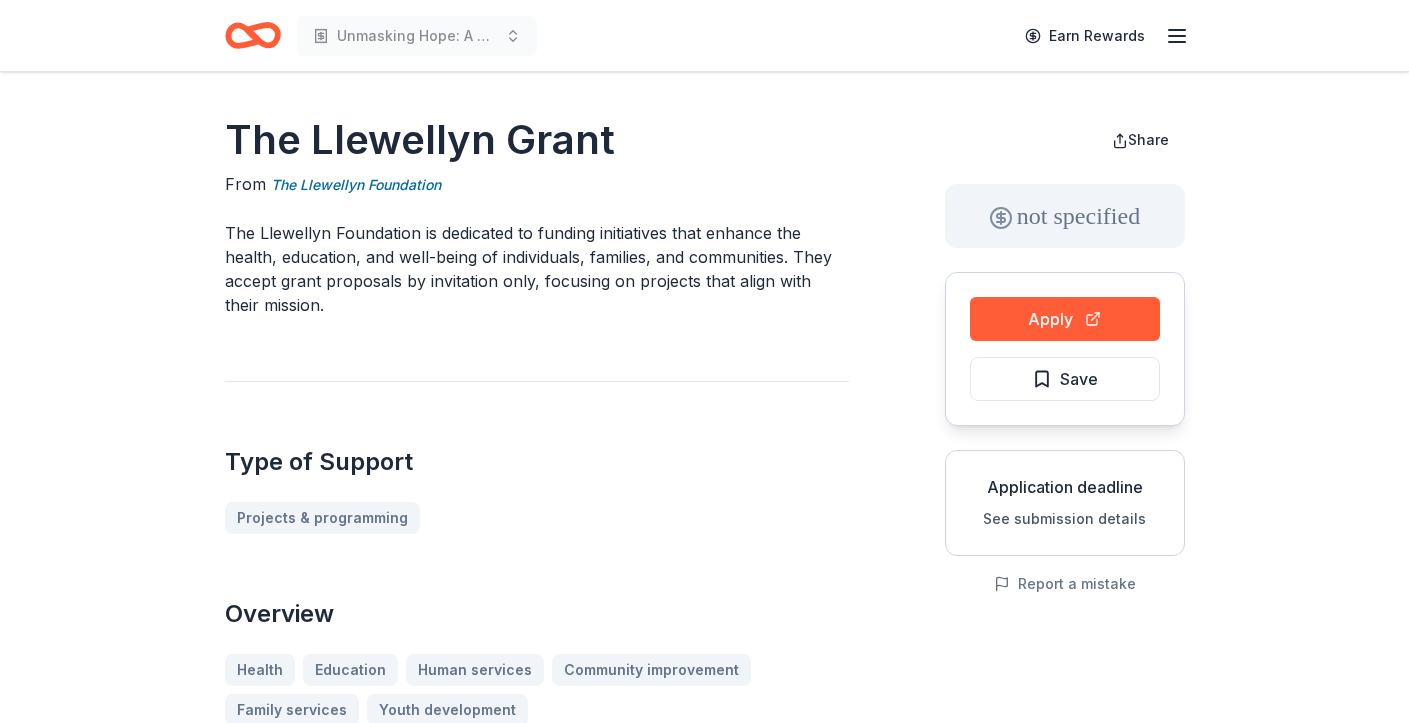 scroll, scrollTop: 0, scrollLeft: 0, axis: both 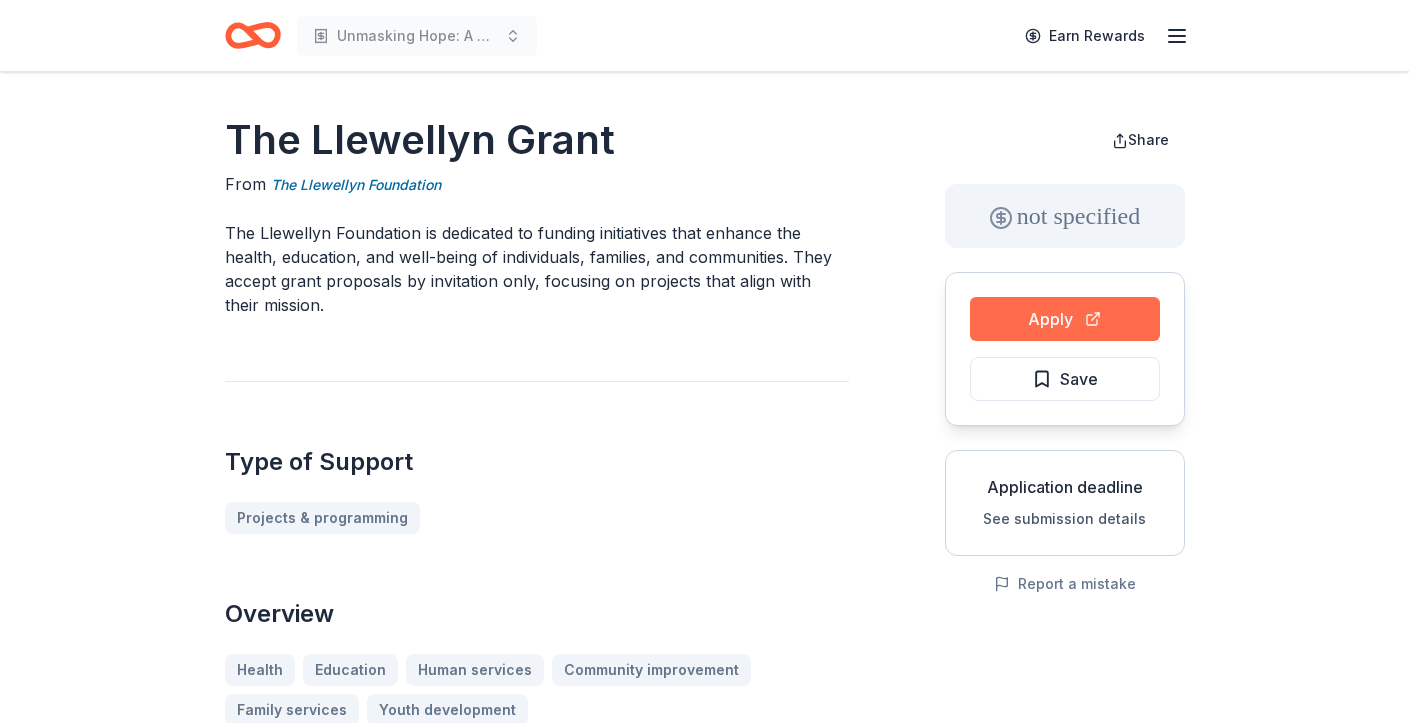 click on "Apply" at bounding box center [1065, 319] 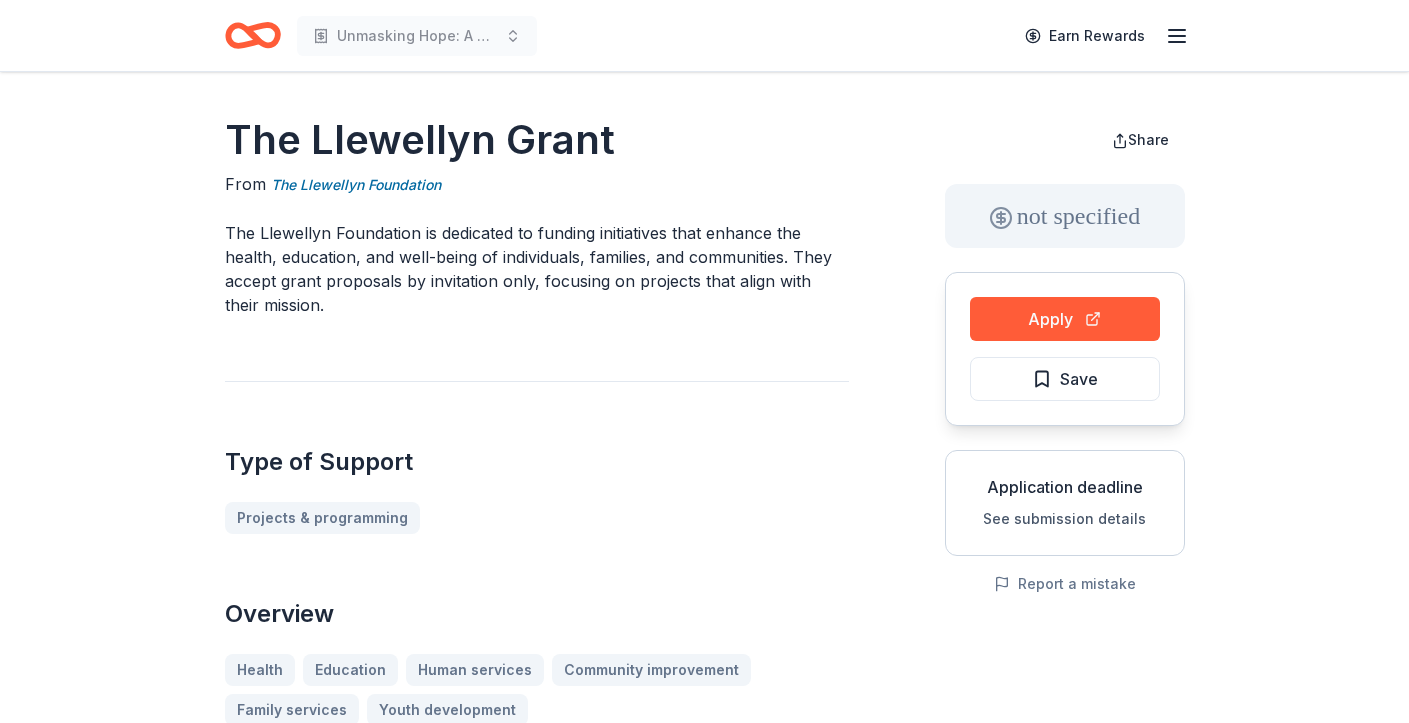click on "The Llewellyn Foundation is dedicated to funding initiatives that enhance the health, education, and well-being of individuals, families, and communities. They accept grant proposals by invitation only, focusing on projects that align with their mission." at bounding box center (537, 269) 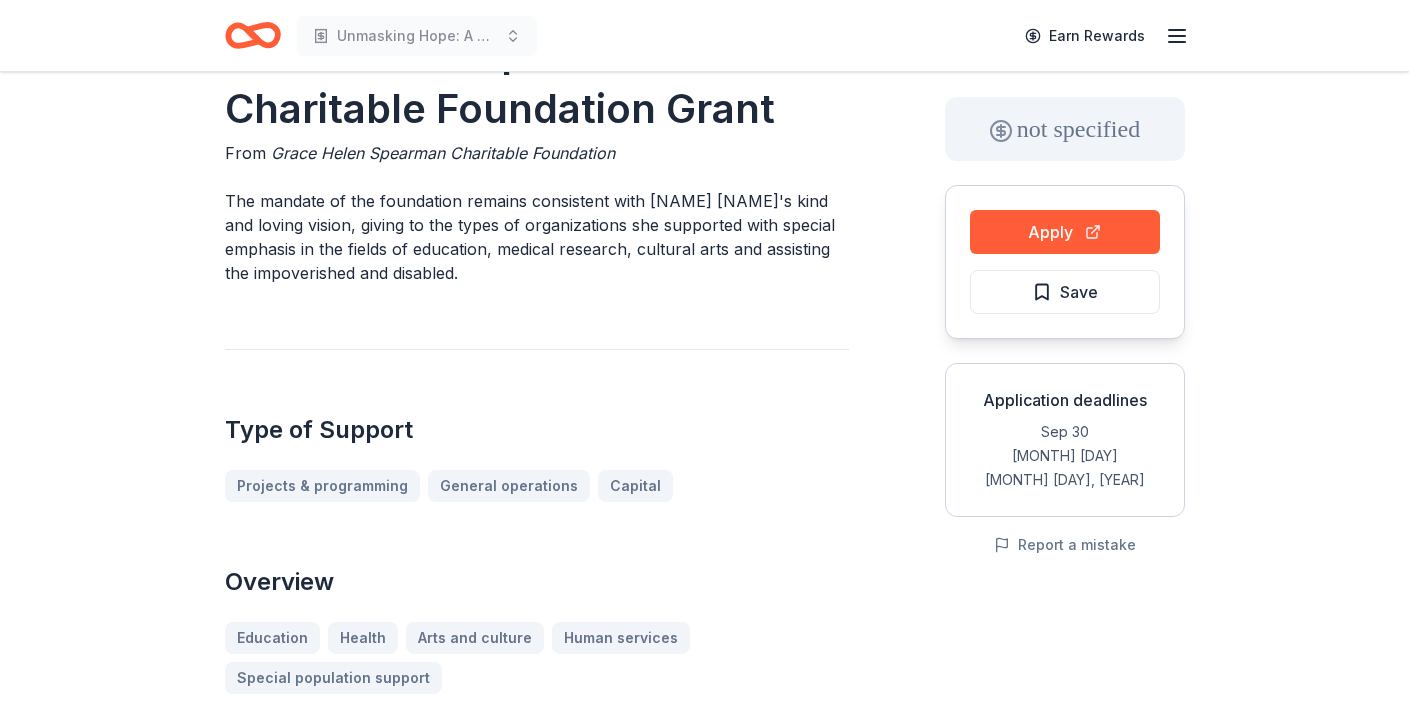 scroll, scrollTop: 89, scrollLeft: 0, axis: vertical 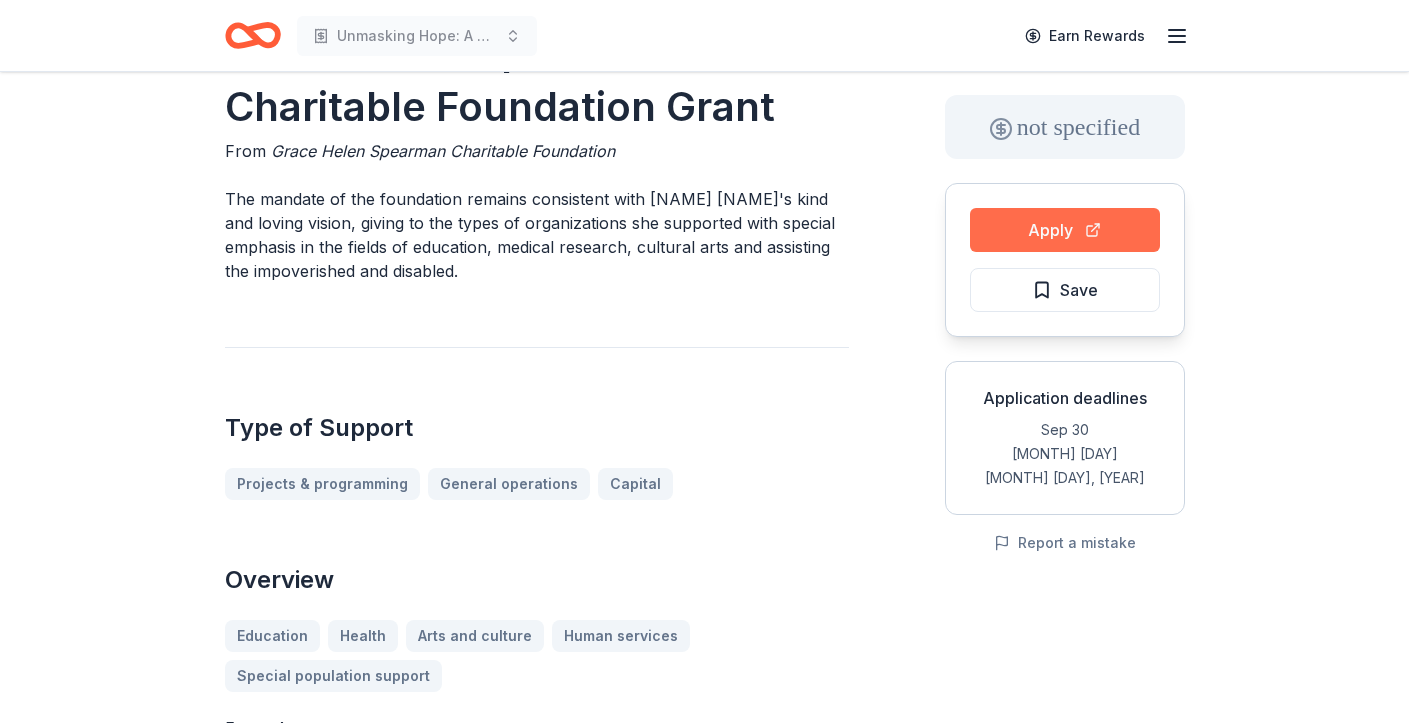 click on "Apply" at bounding box center (1065, 230) 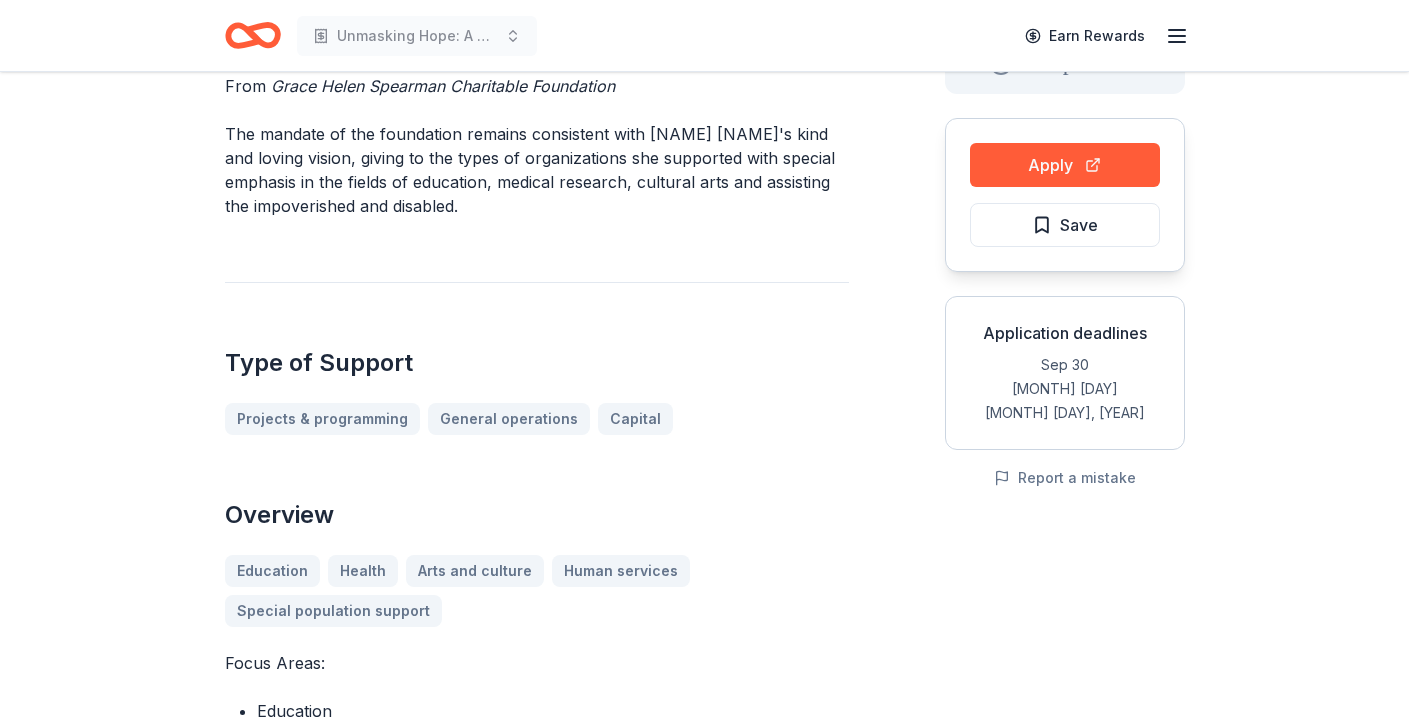 scroll, scrollTop: 0, scrollLeft: 0, axis: both 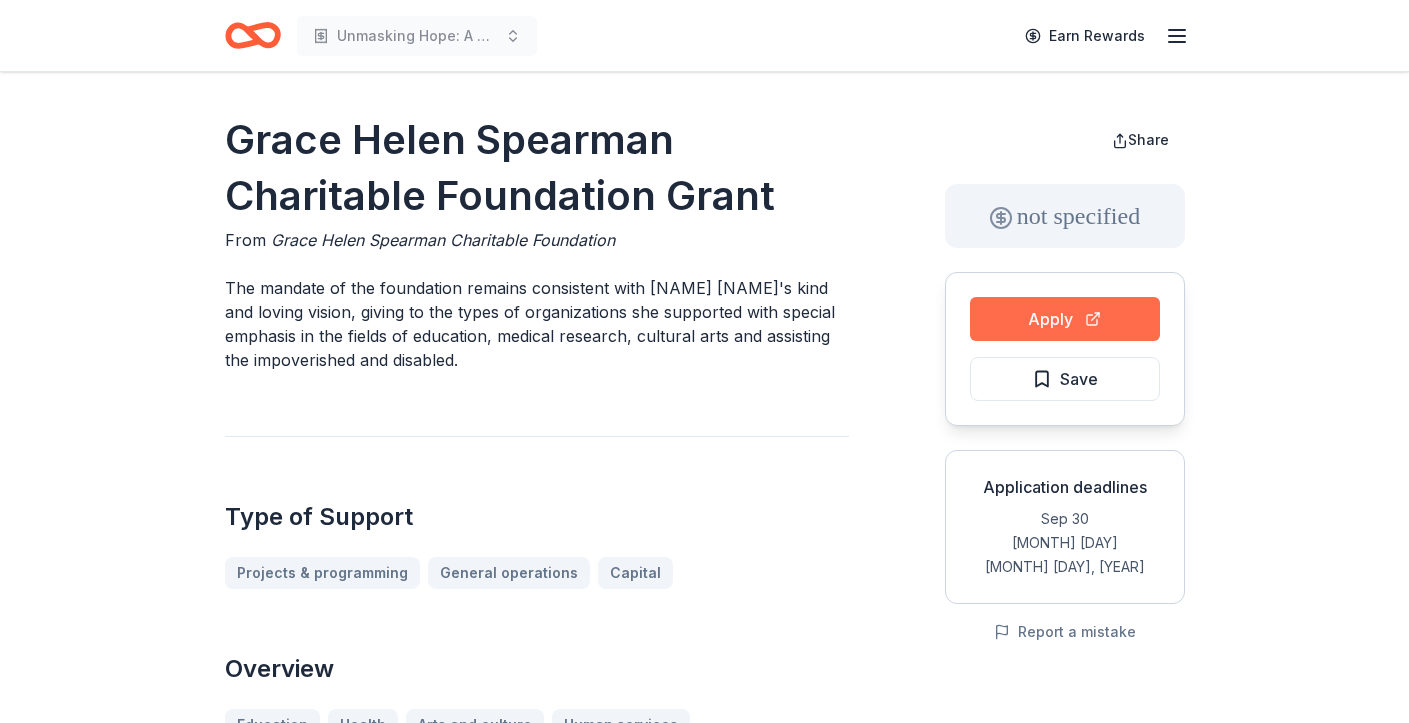 click on "Apply" at bounding box center [1065, 319] 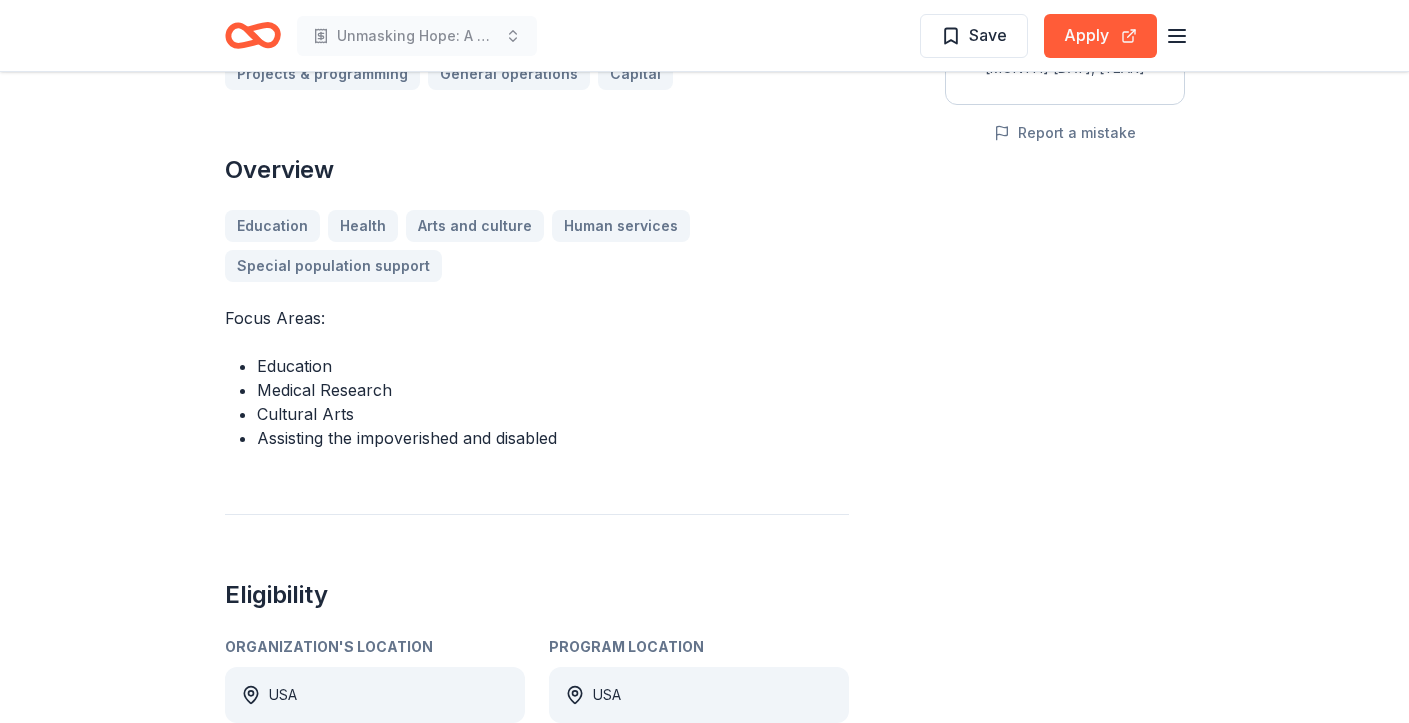 scroll, scrollTop: 365, scrollLeft: 0, axis: vertical 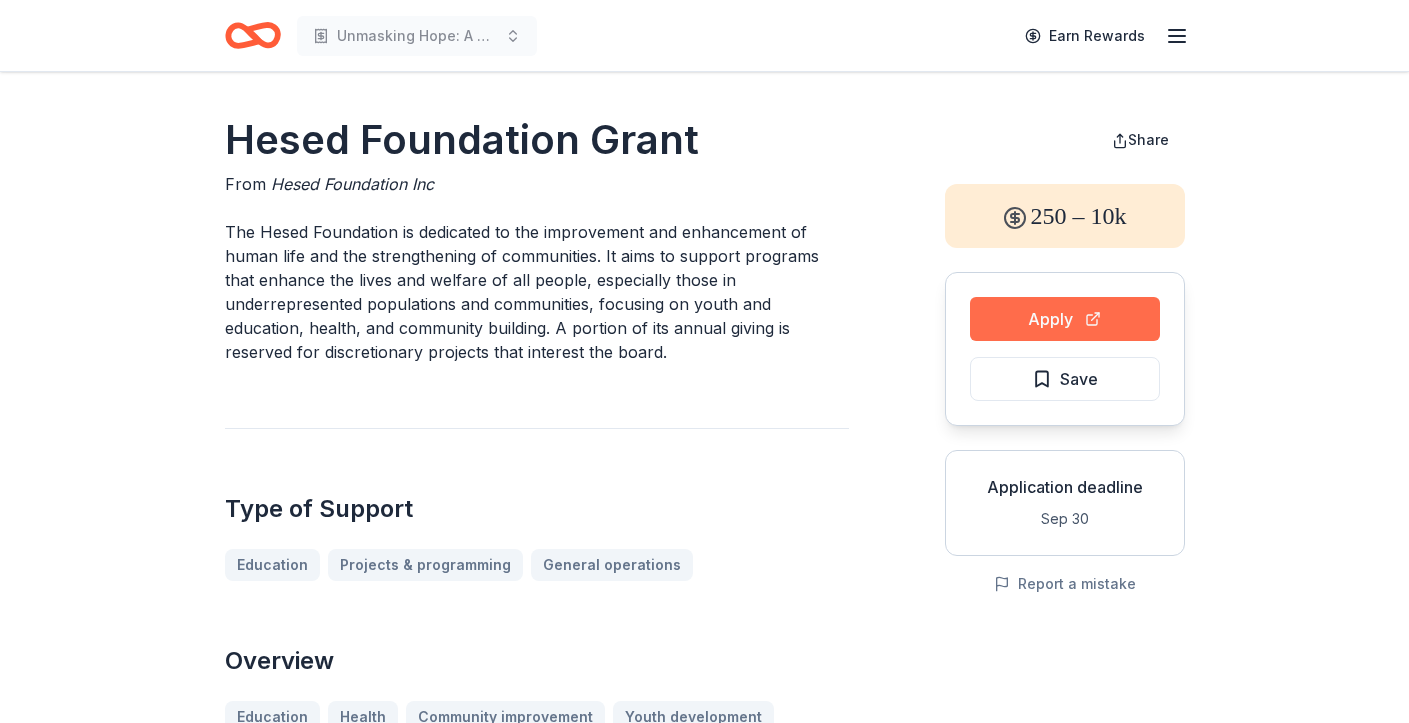 click on "Apply" at bounding box center (1065, 319) 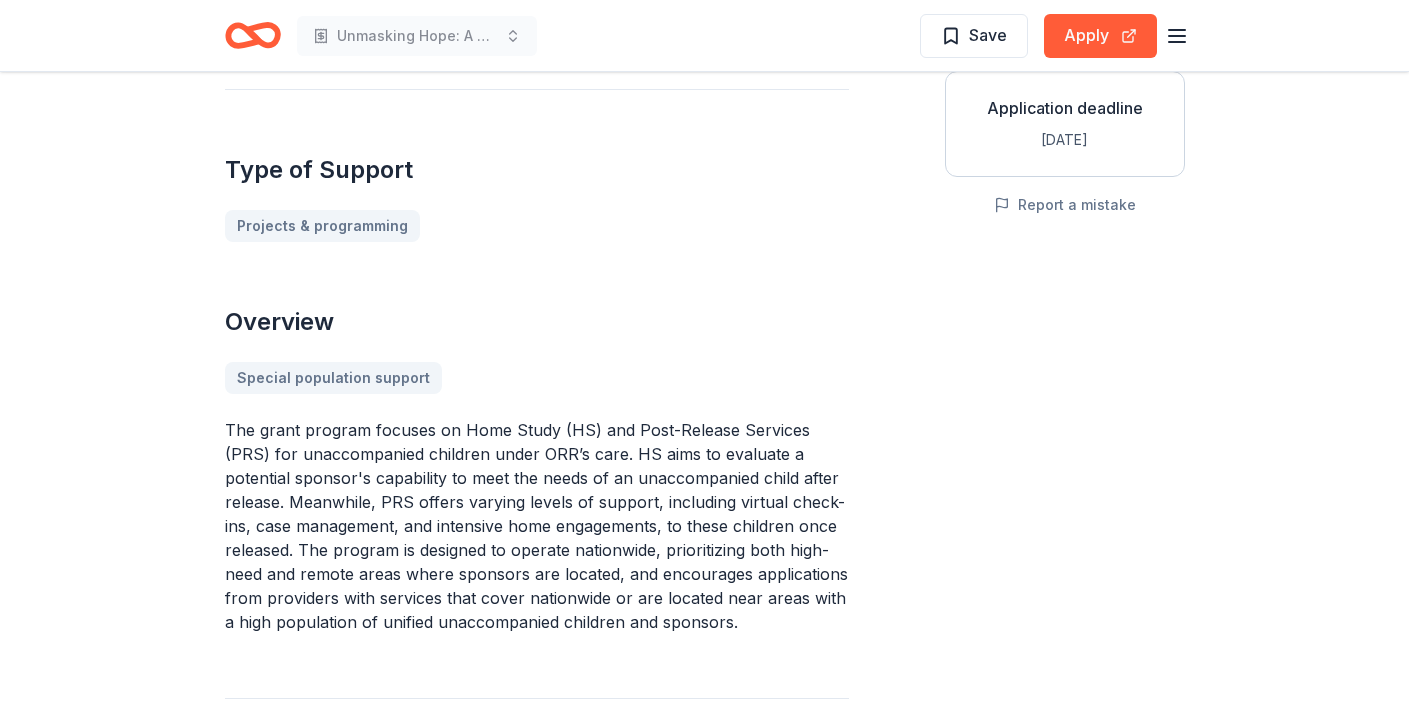 scroll, scrollTop: 388, scrollLeft: 0, axis: vertical 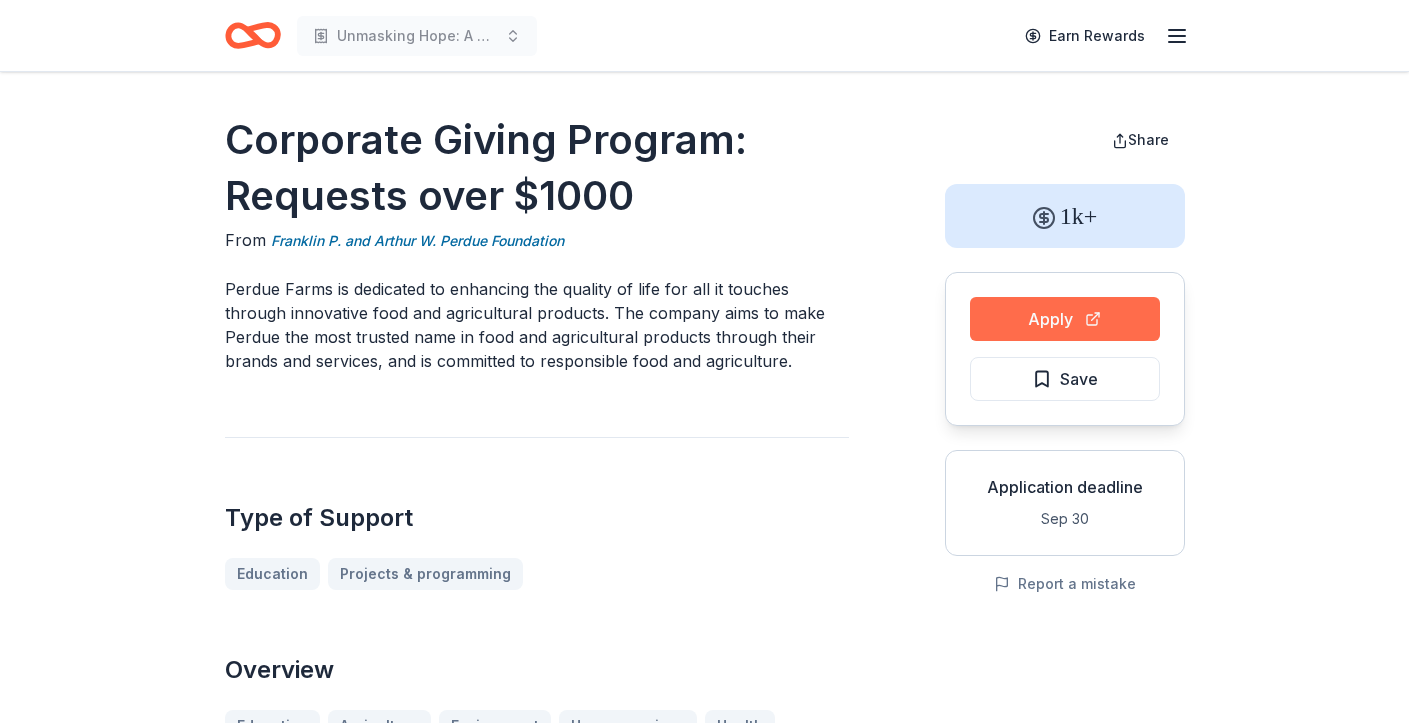 click on "Apply" at bounding box center (1065, 319) 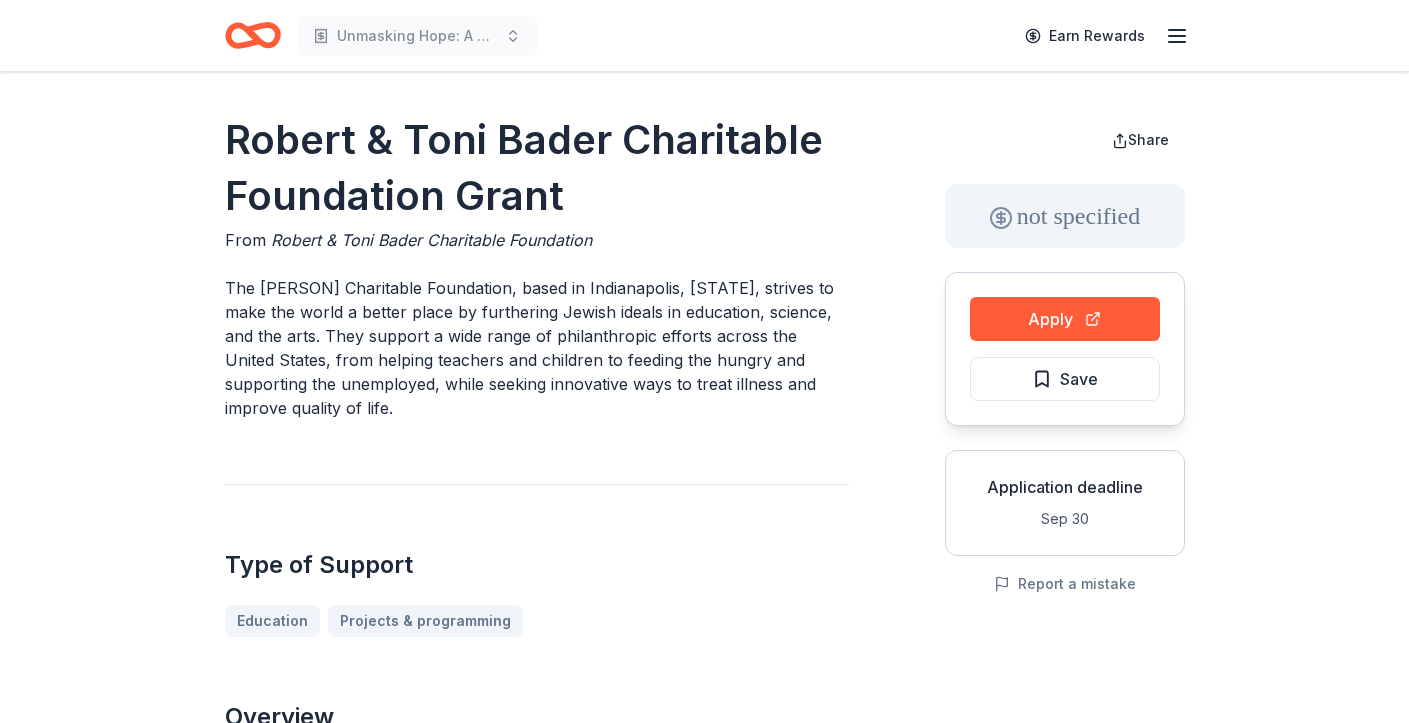 scroll, scrollTop: 0, scrollLeft: 0, axis: both 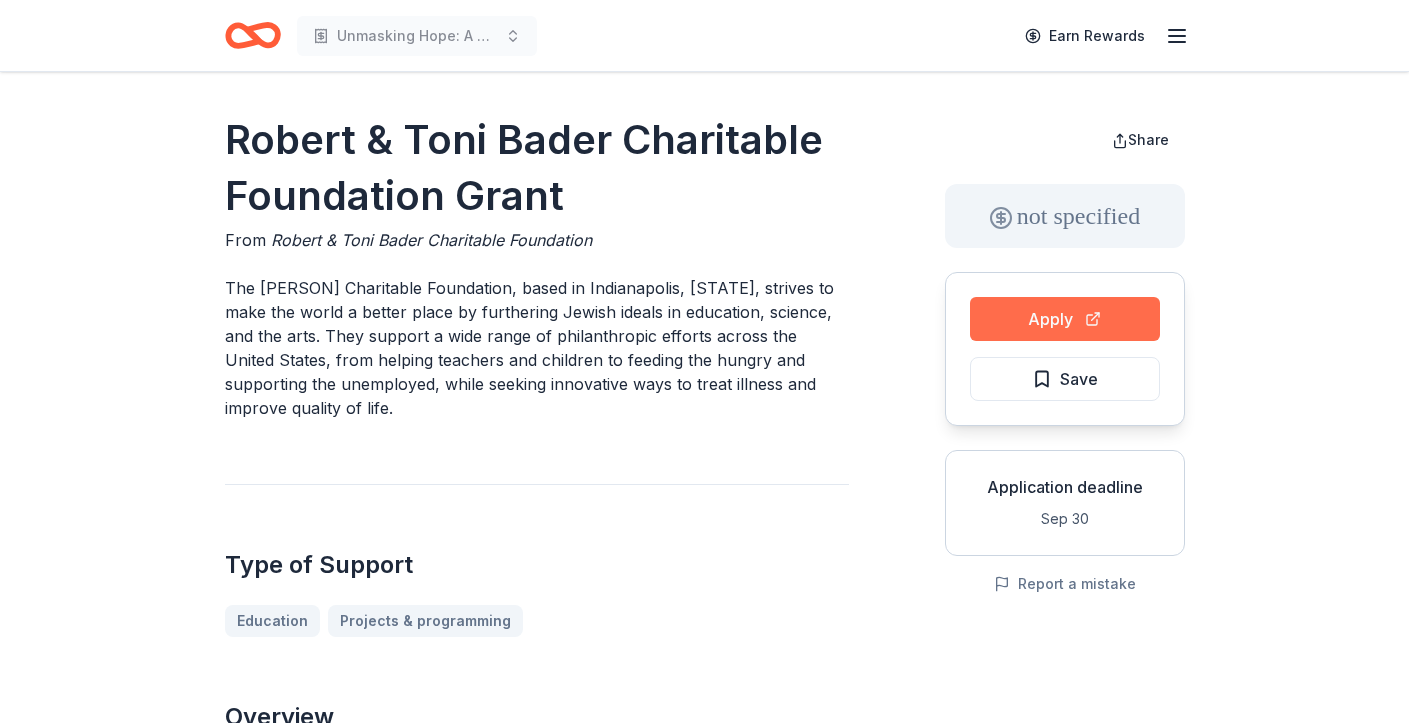 click on "Apply" at bounding box center [1065, 319] 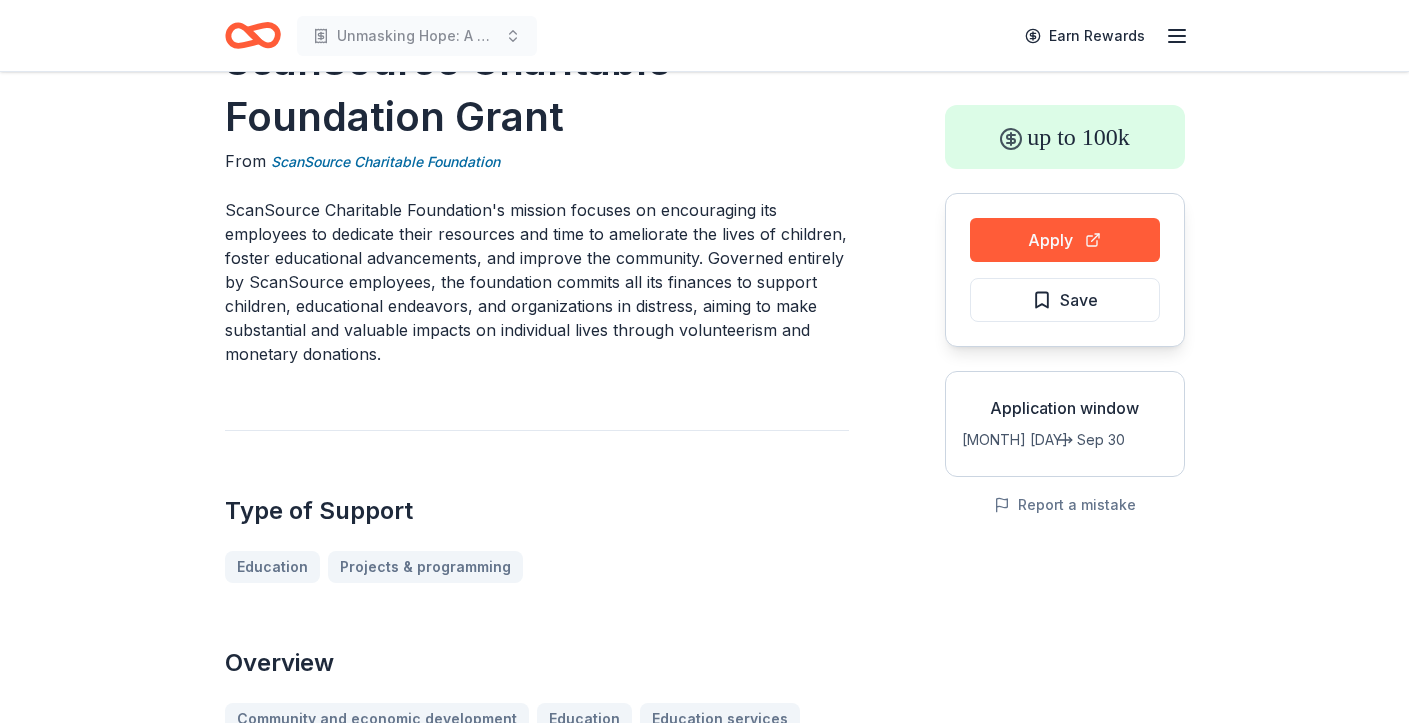 scroll, scrollTop: 0, scrollLeft: 0, axis: both 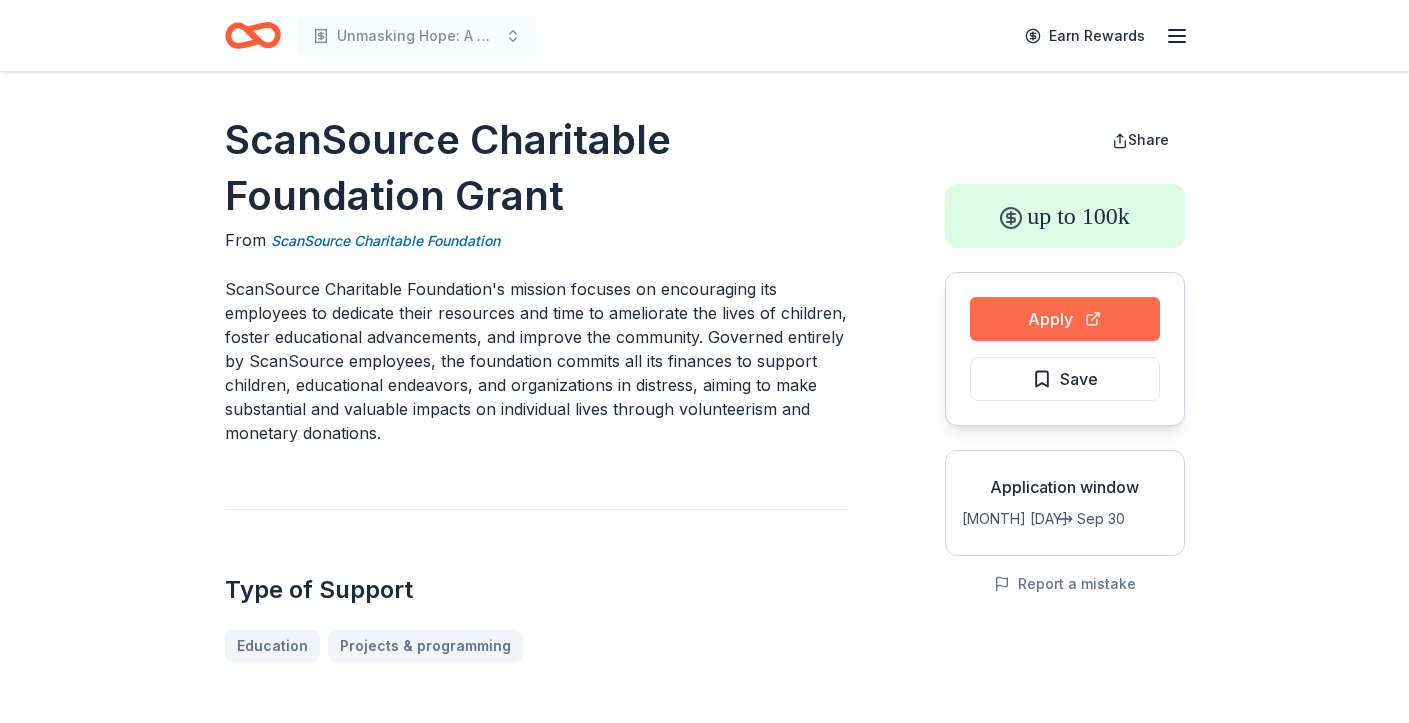 click on "Apply" at bounding box center (1065, 319) 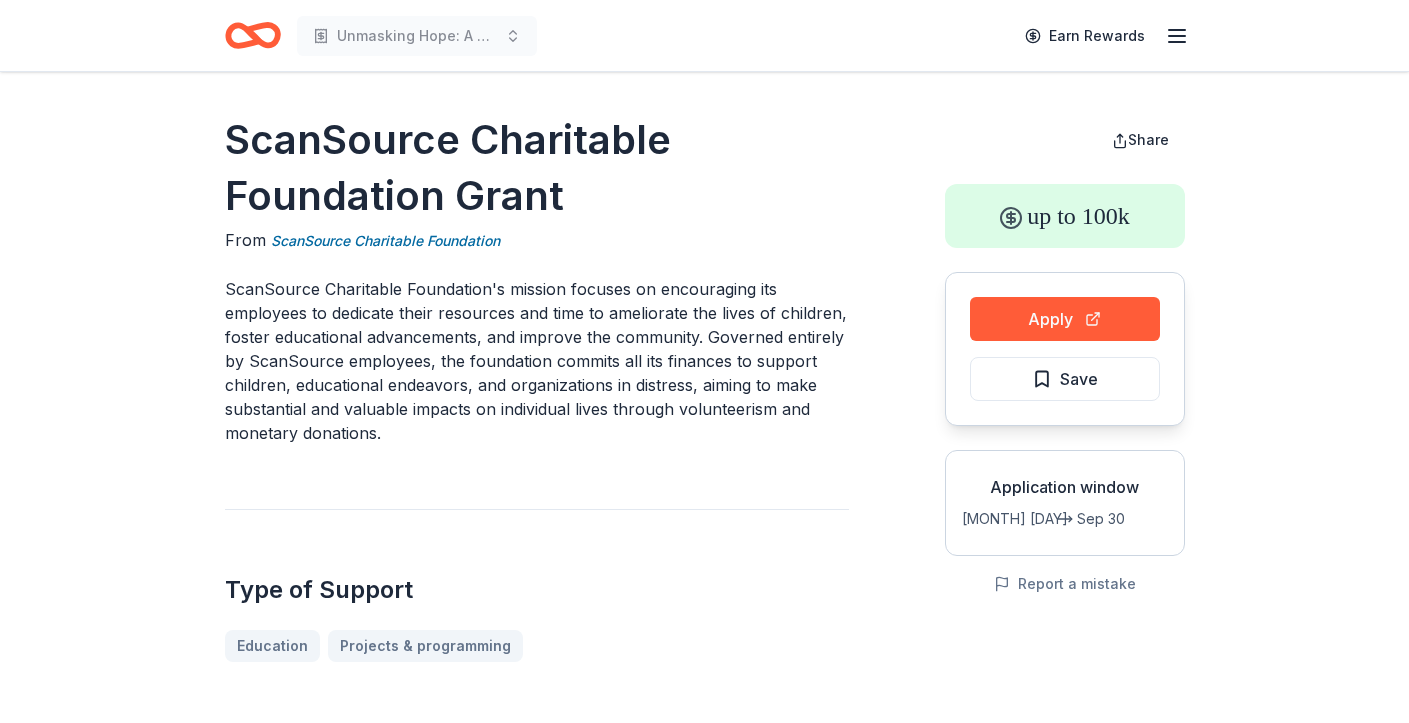 click on "ScanSource Charitable Foundation's mission focuses on encouraging its employees to dedicate their resources and time to ameliorate the lives of children, foster educational advancements, and improve the community. Governed entirely by ScanSource employees, the foundation commits all its finances to support children, educational endeavors, and organizations in distress, aiming to make substantial and valuable impacts on individual lives through volunteerism and monetary donations." at bounding box center (537, 361) 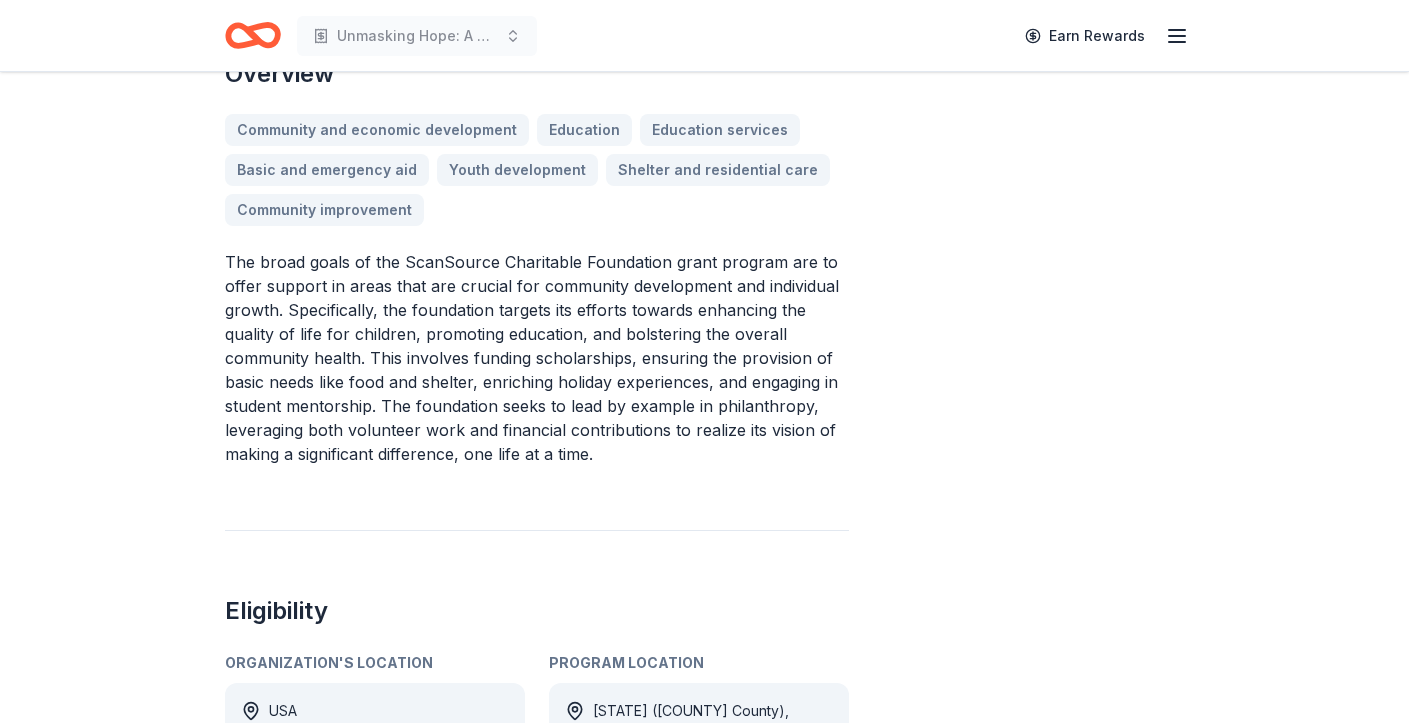 scroll, scrollTop: 0, scrollLeft: 0, axis: both 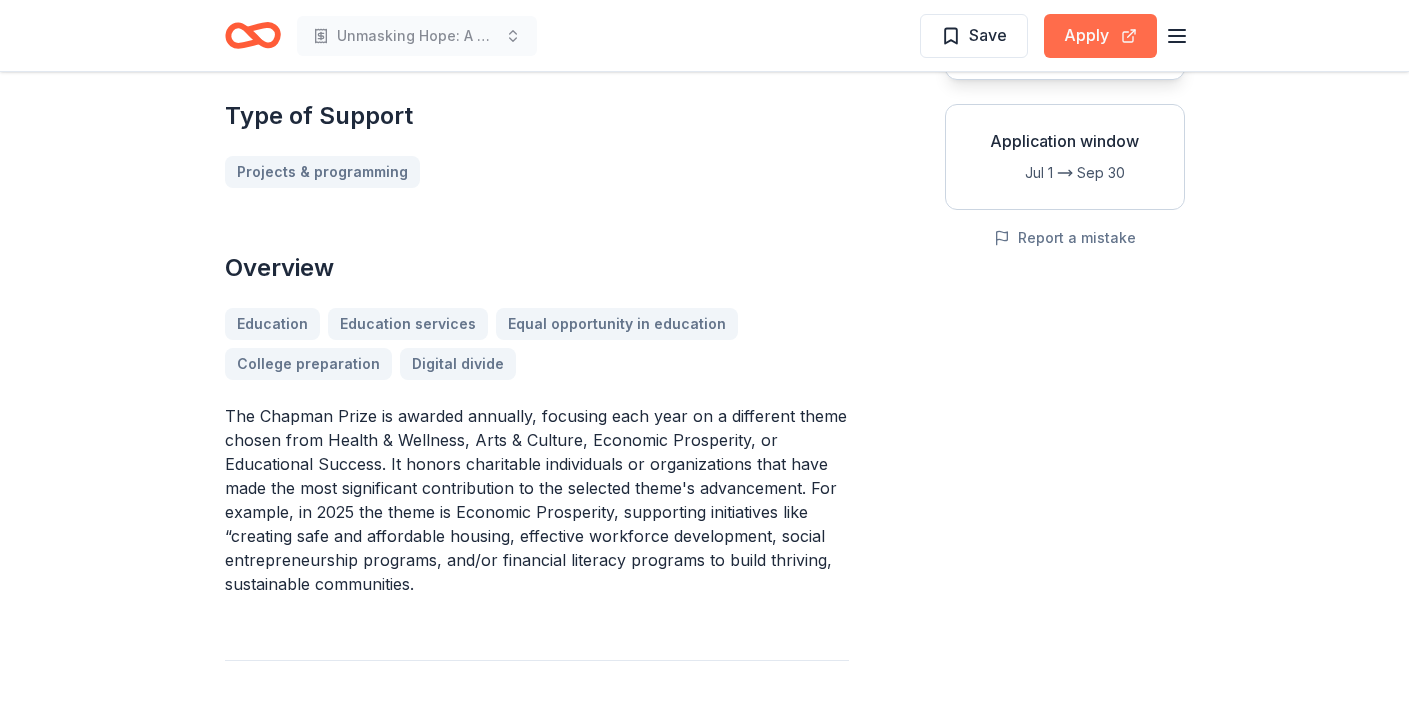 click on "Apply" at bounding box center (1100, 36) 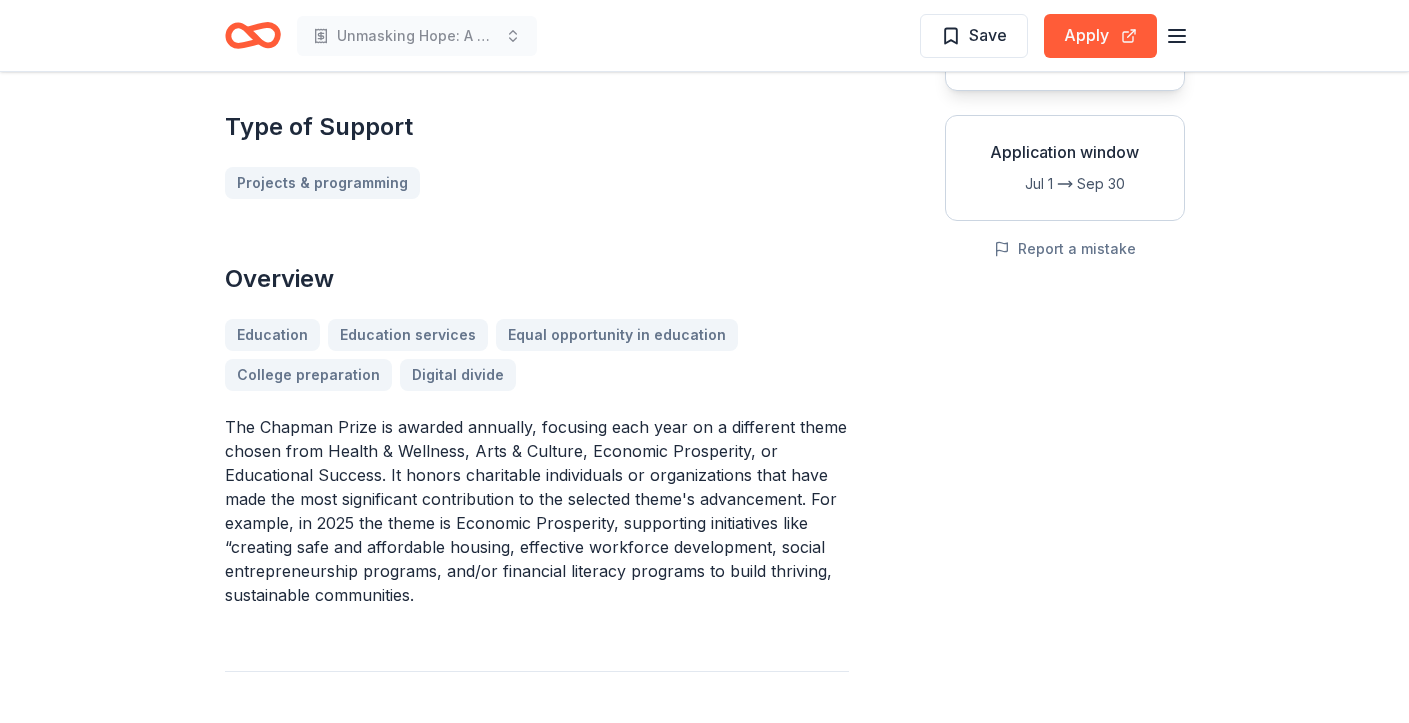 scroll, scrollTop: 329, scrollLeft: 0, axis: vertical 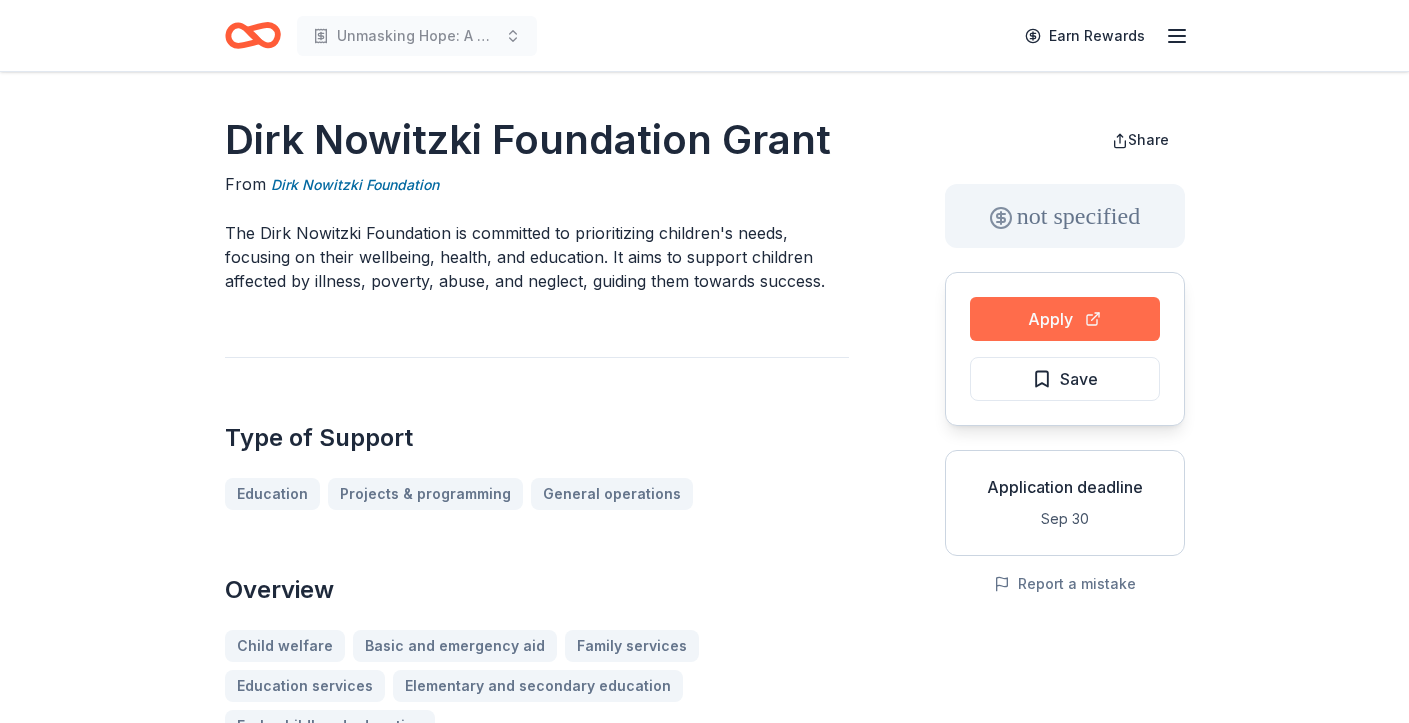 click on "Apply" at bounding box center [1065, 319] 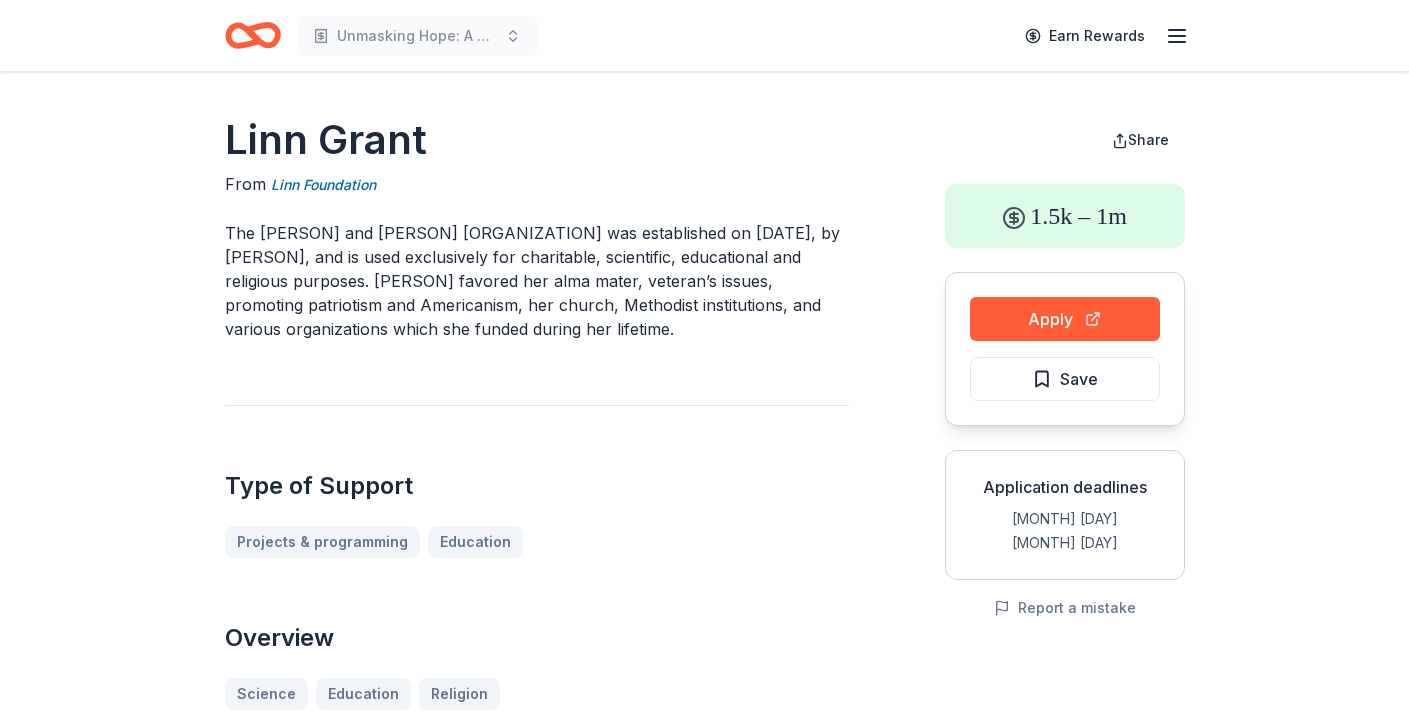 scroll, scrollTop: 0, scrollLeft: 0, axis: both 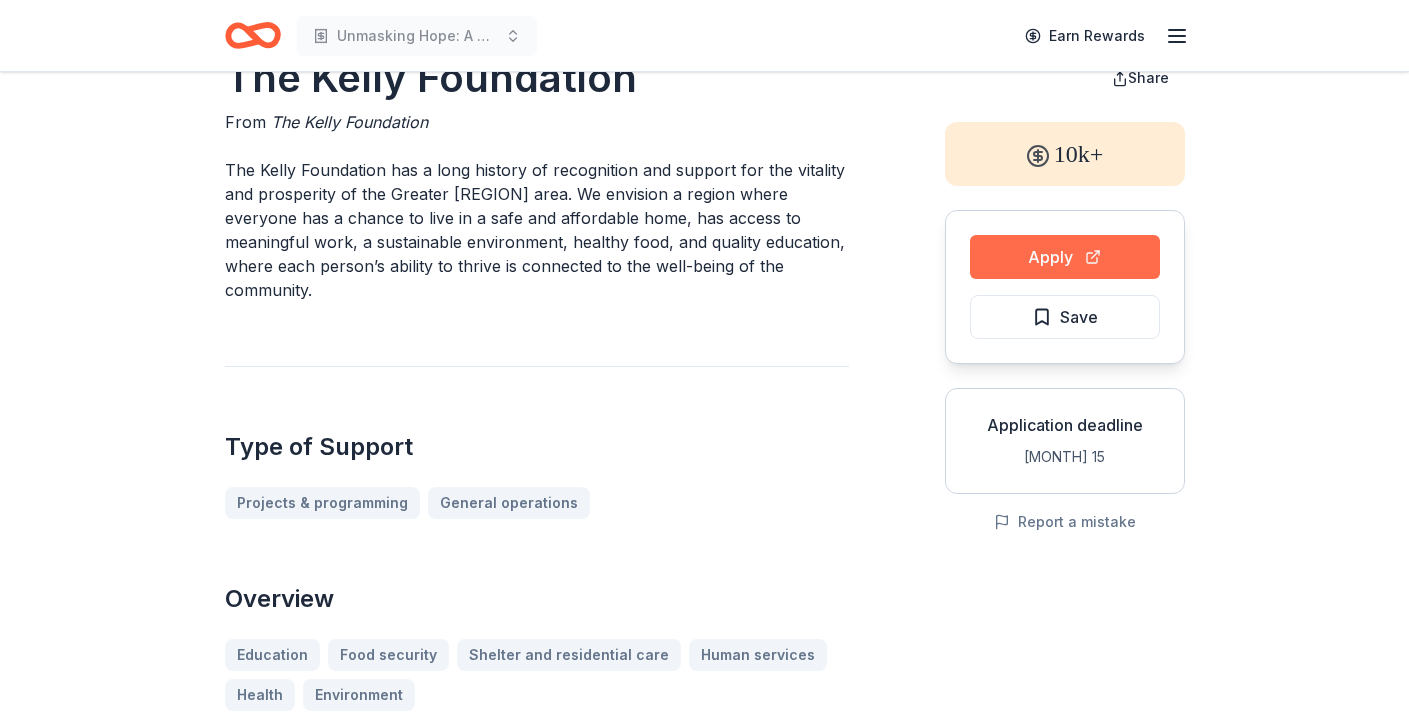click on "Apply" at bounding box center (1065, 257) 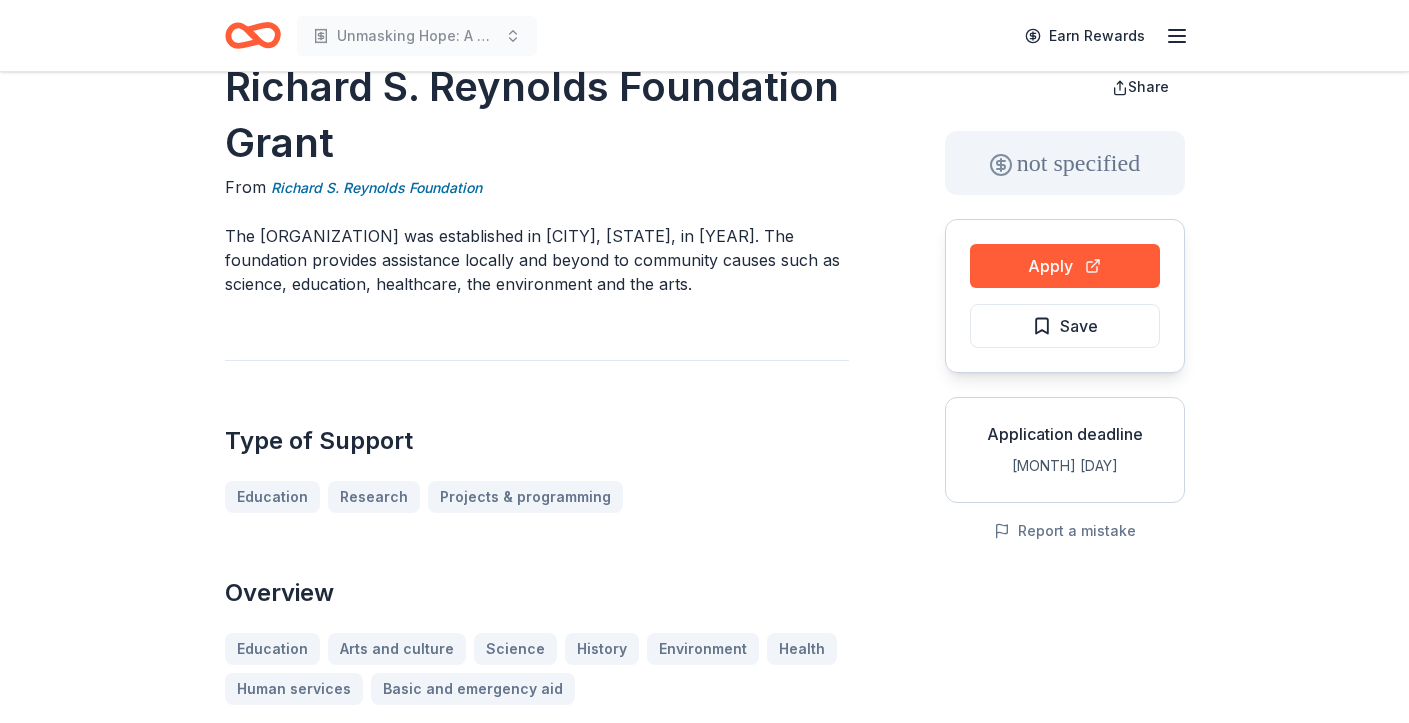 scroll, scrollTop: 0, scrollLeft: 0, axis: both 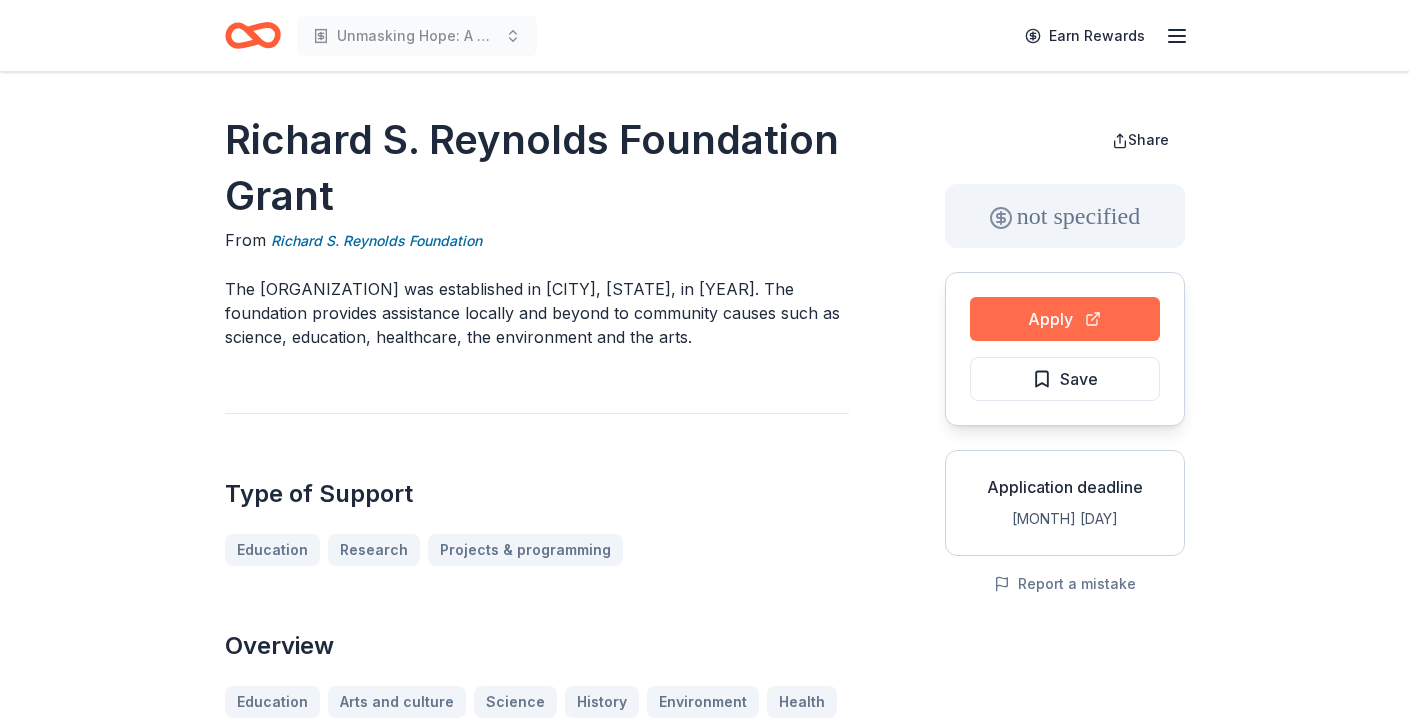 click on "Apply" at bounding box center (1065, 319) 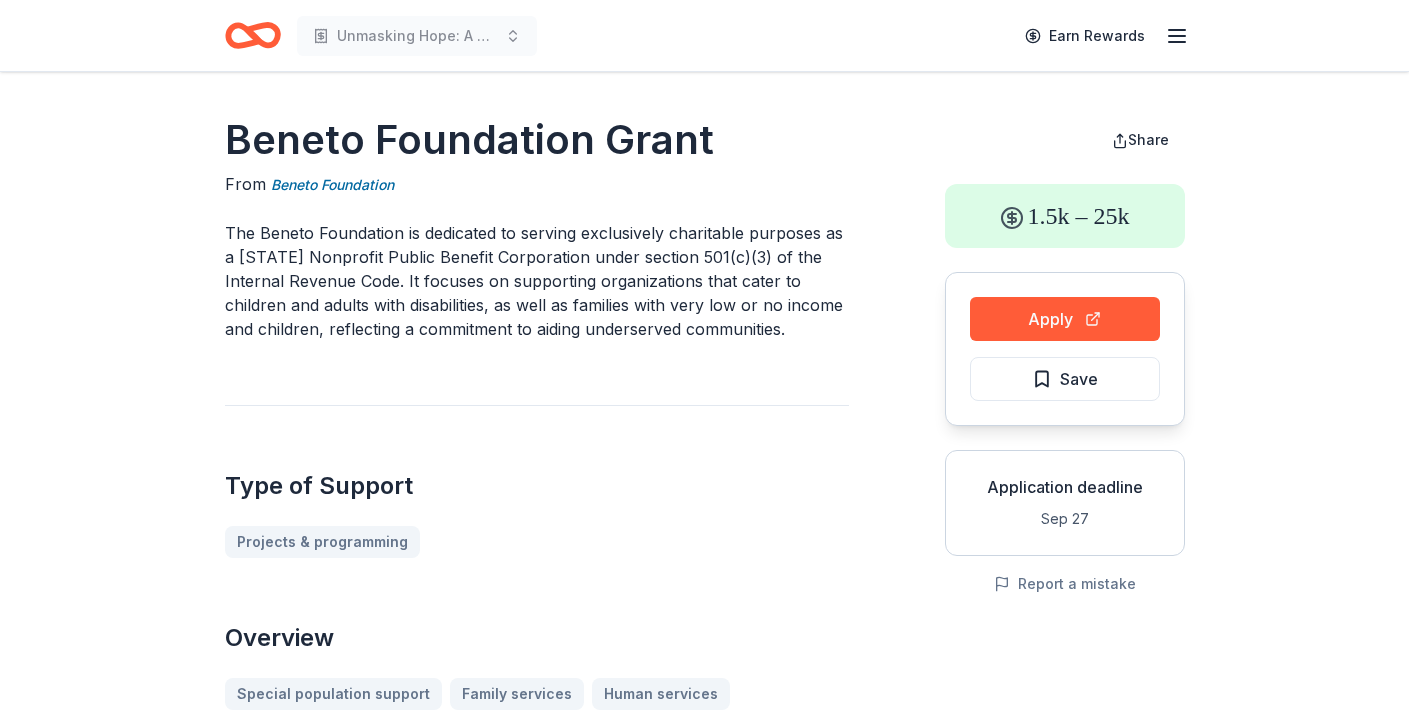 scroll, scrollTop: 0, scrollLeft: 0, axis: both 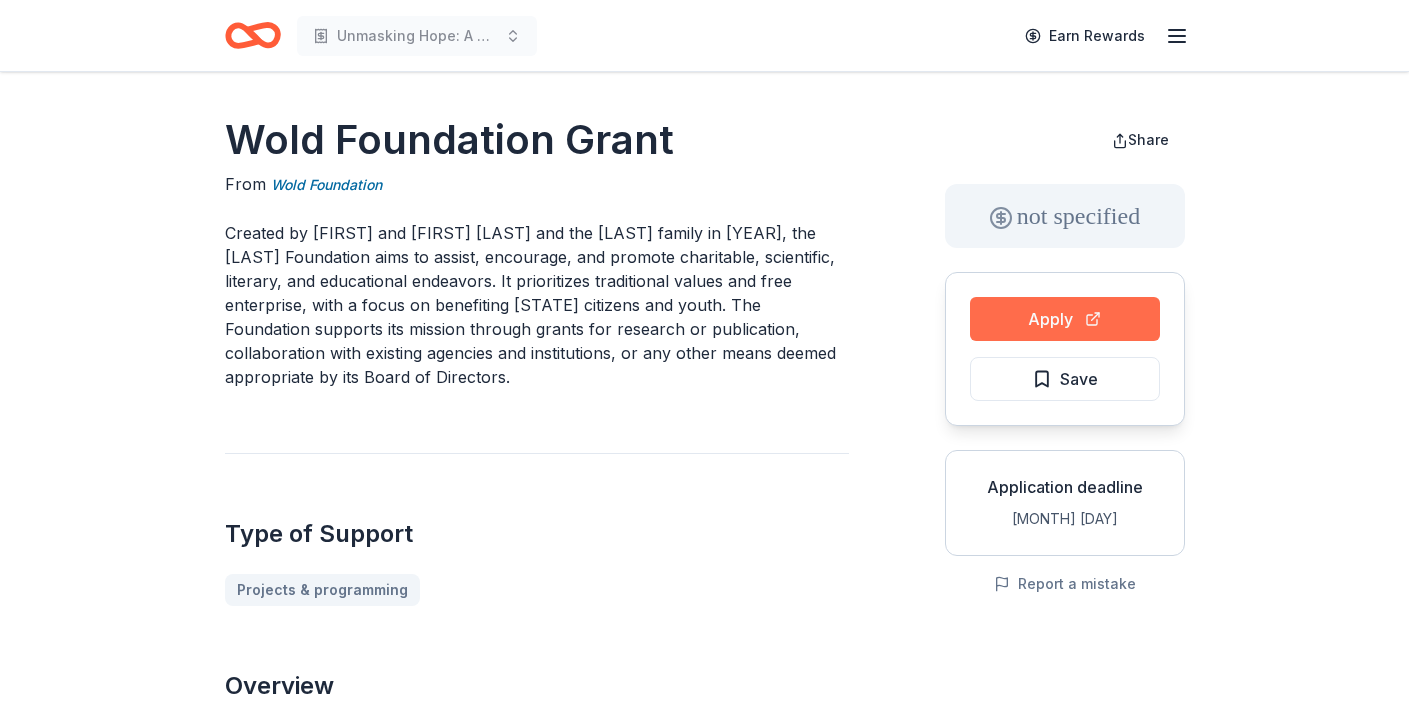 click on "Apply" at bounding box center (1065, 319) 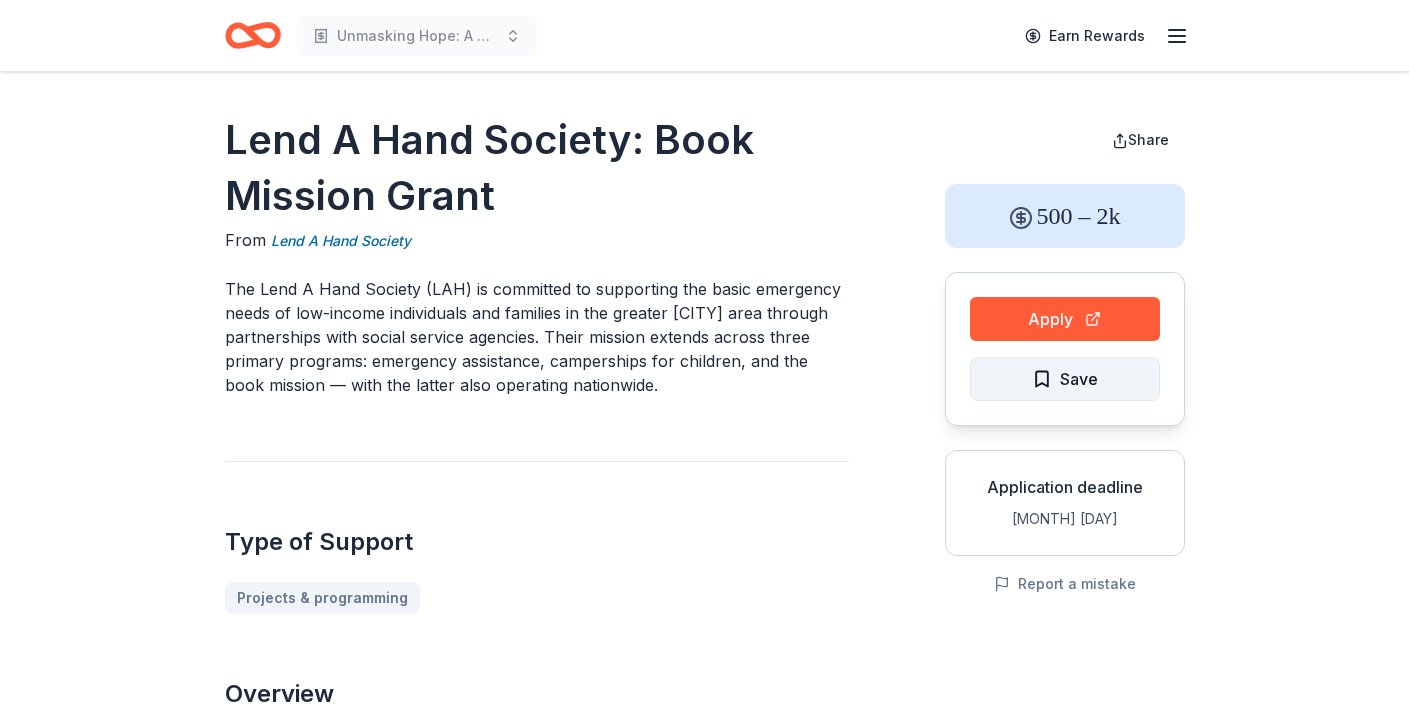scroll, scrollTop: 0, scrollLeft: 0, axis: both 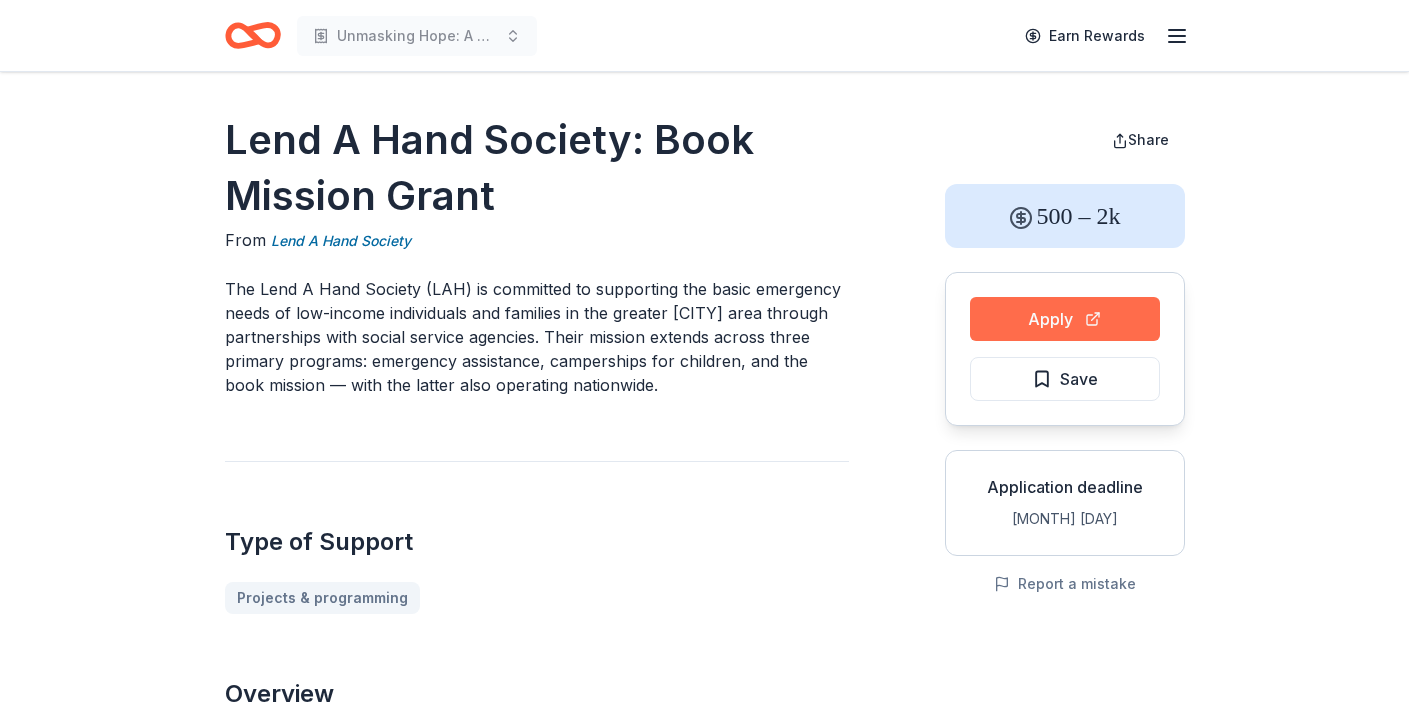 click on "Apply" at bounding box center [1065, 319] 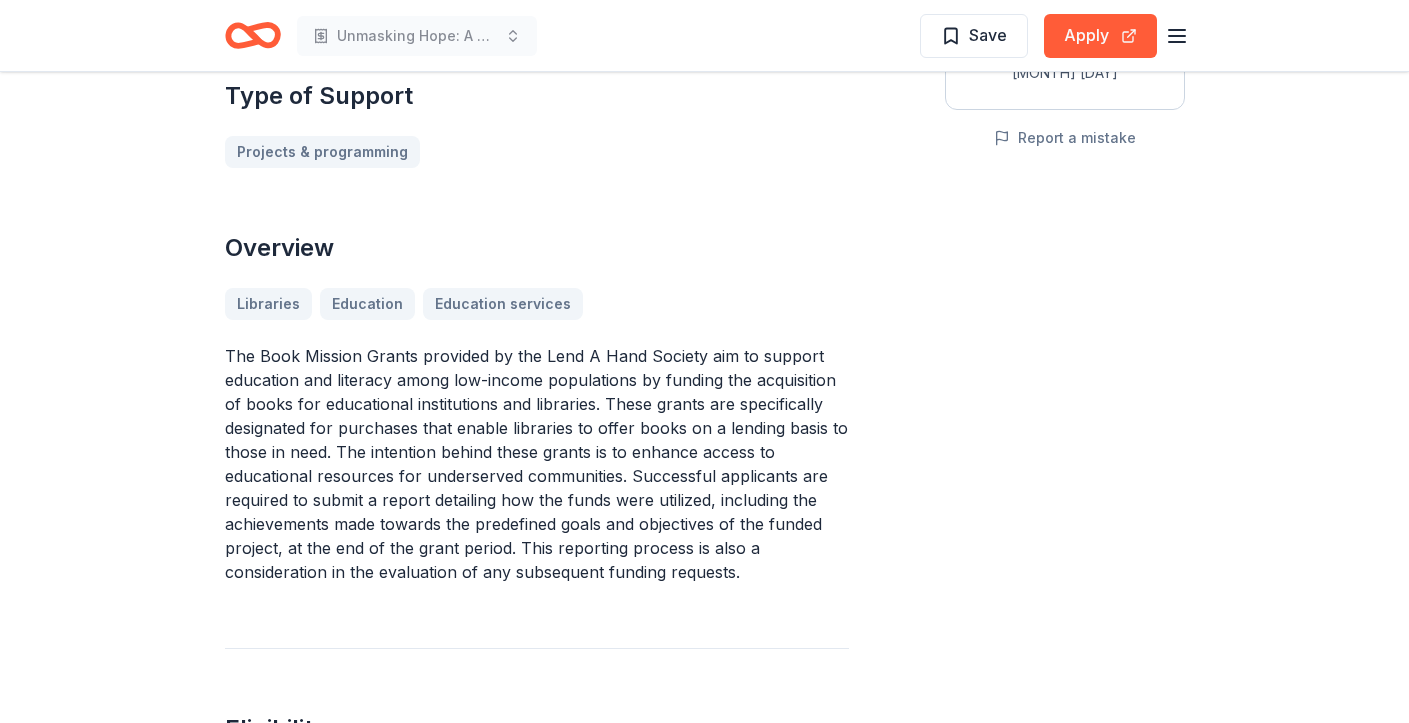 scroll, scrollTop: 449, scrollLeft: 0, axis: vertical 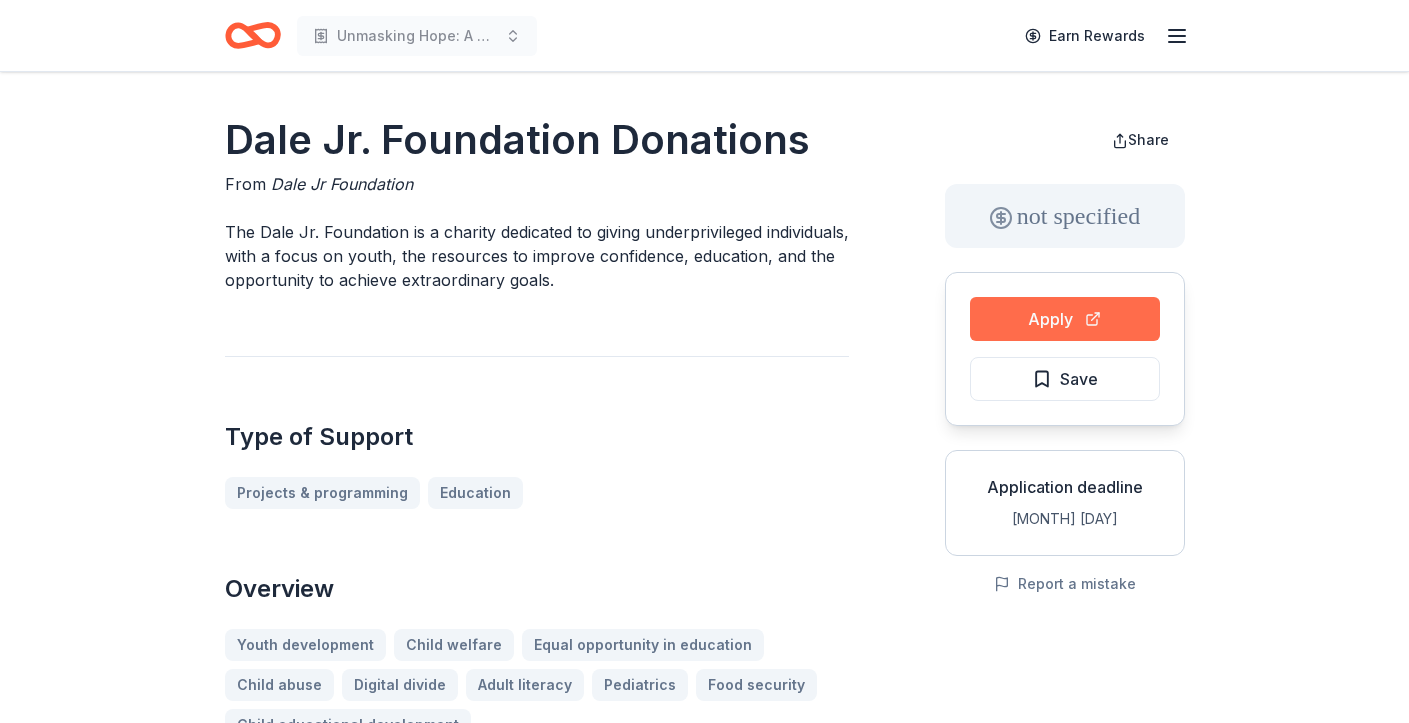 click on "Apply" at bounding box center [1065, 319] 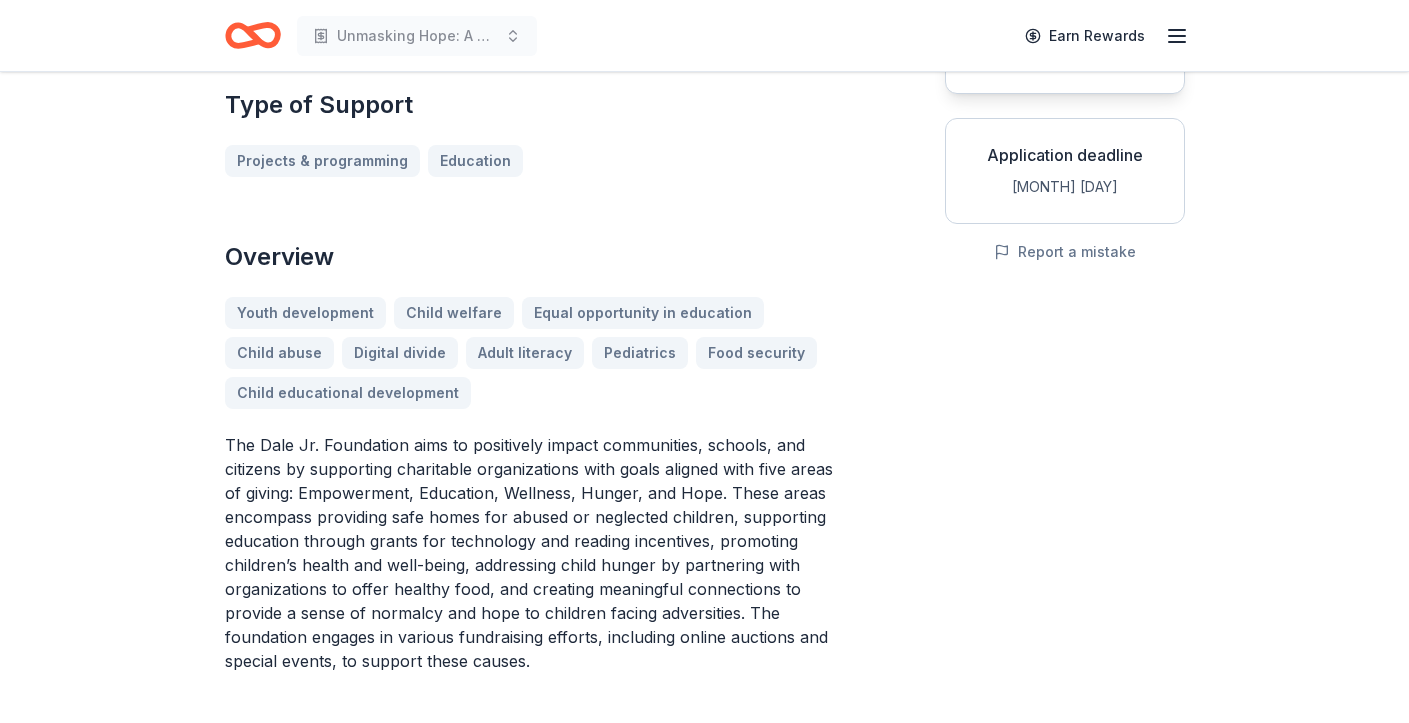 scroll, scrollTop: 0, scrollLeft: 0, axis: both 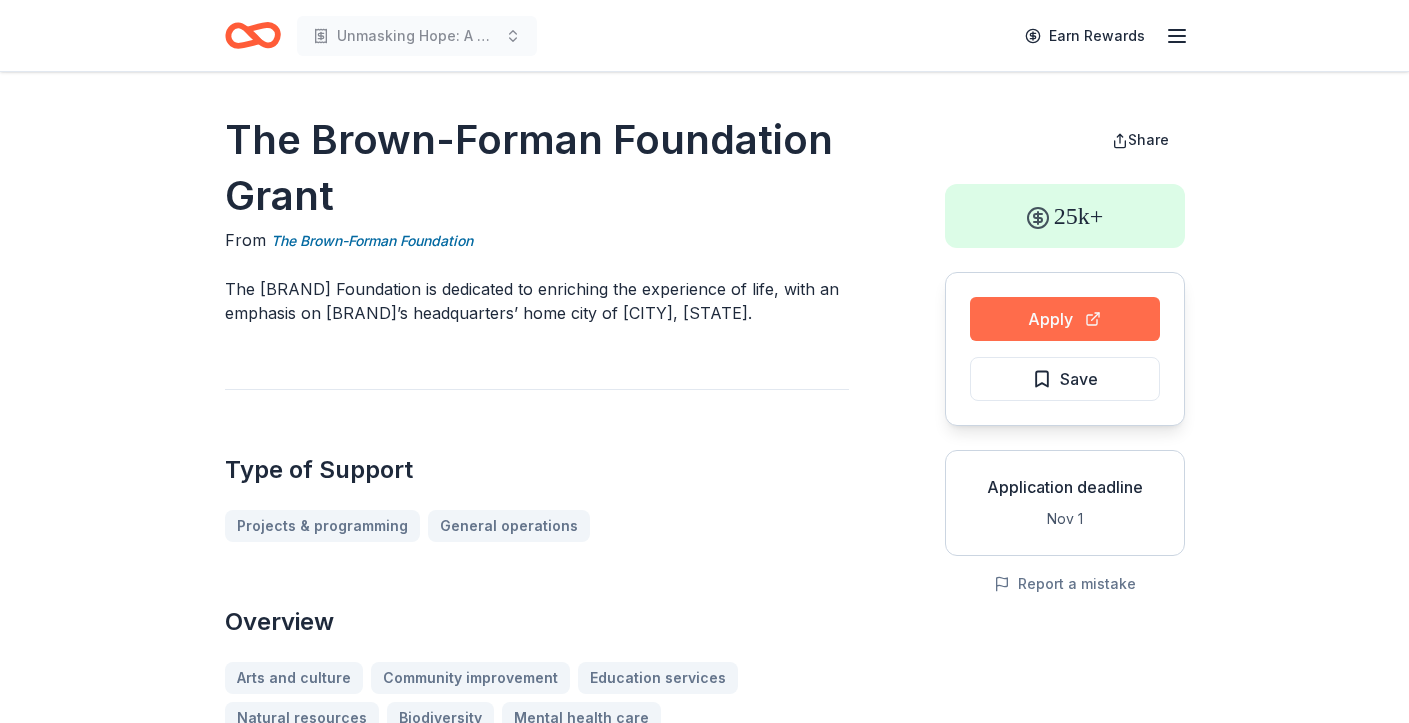 click on "Apply" at bounding box center [1065, 319] 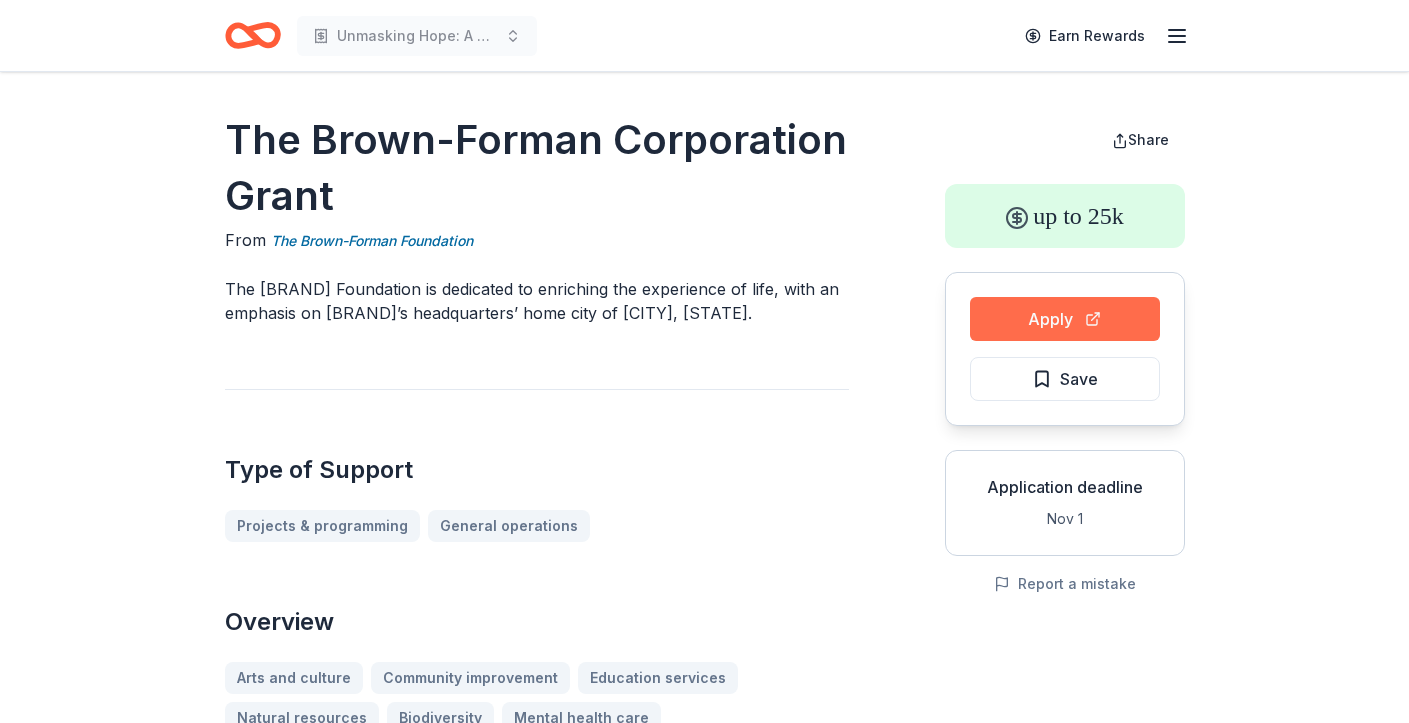 scroll, scrollTop: 0, scrollLeft: 0, axis: both 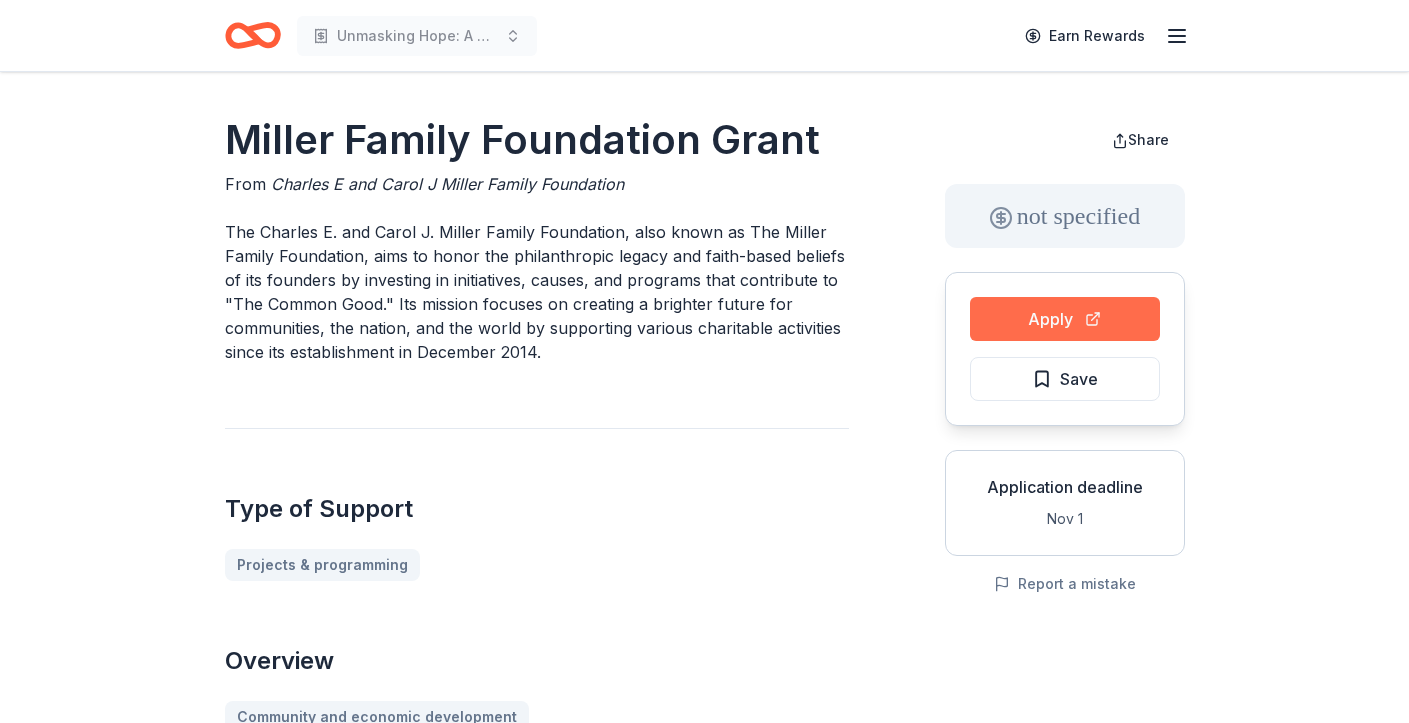 click on "Apply" at bounding box center [1065, 319] 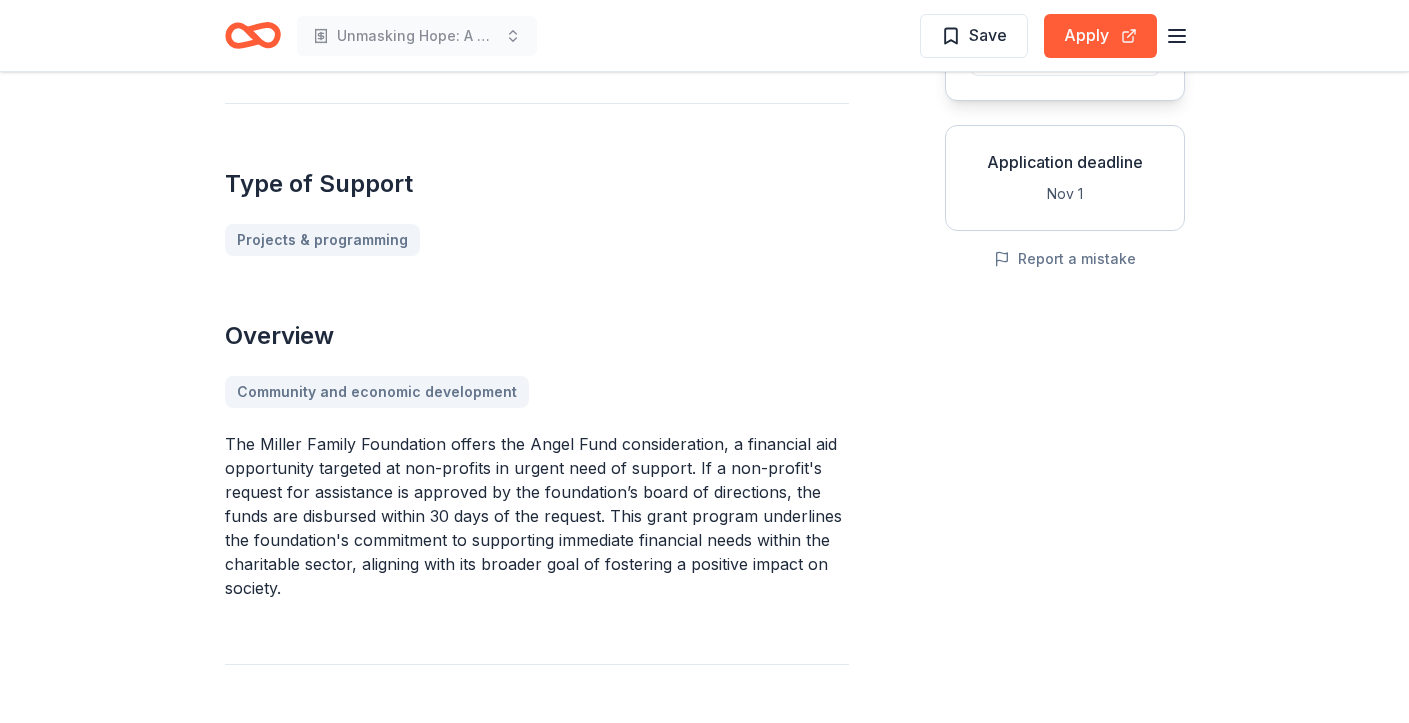 scroll, scrollTop: 330, scrollLeft: 0, axis: vertical 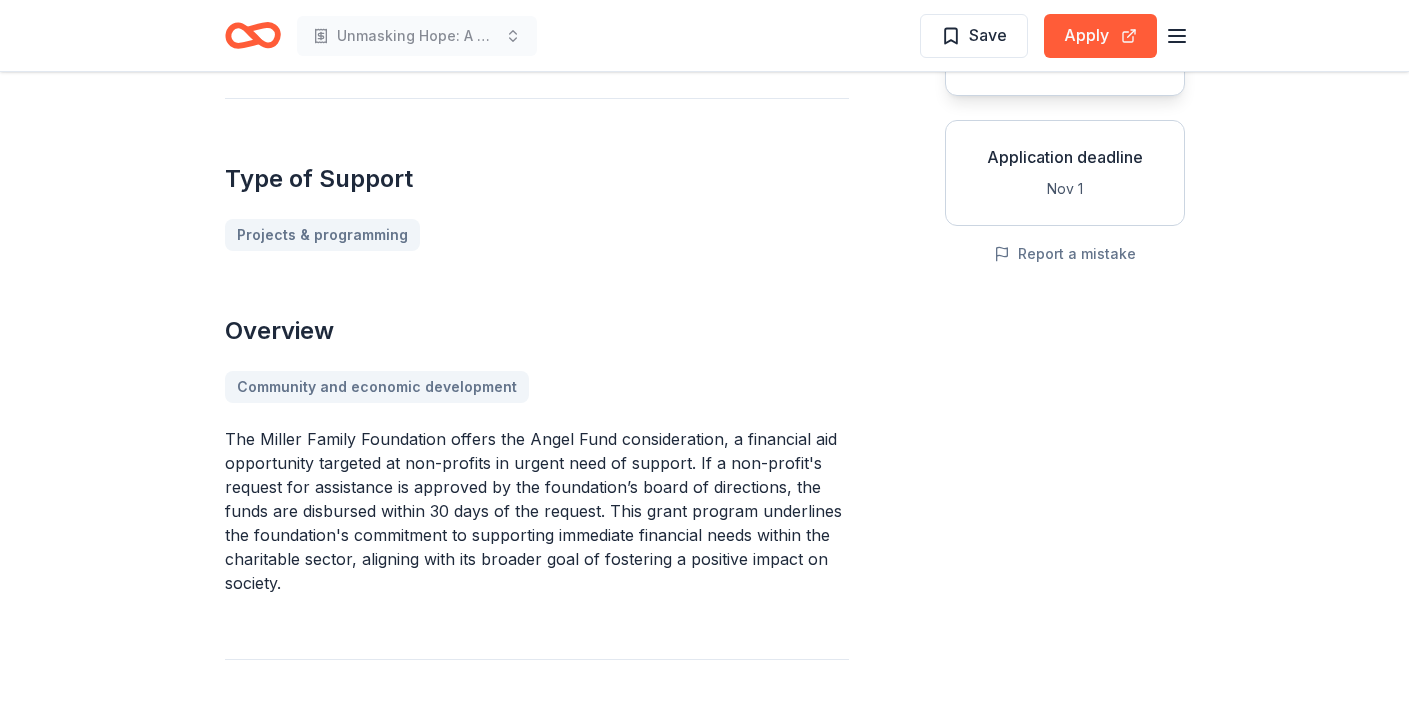 drag, startPoint x: 434, startPoint y: 552, endPoint x: 228, endPoint y: 465, distance: 223.61798 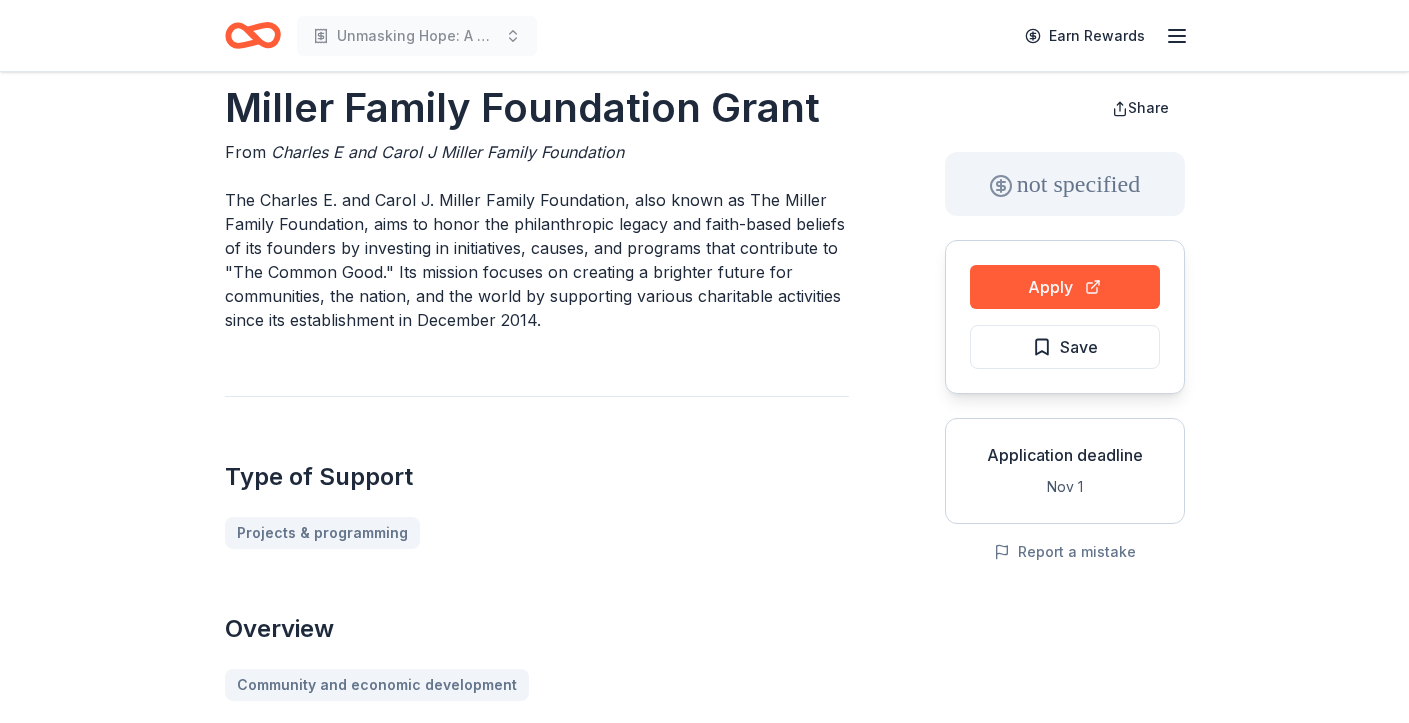 scroll, scrollTop: 35, scrollLeft: 0, axis: vertical 